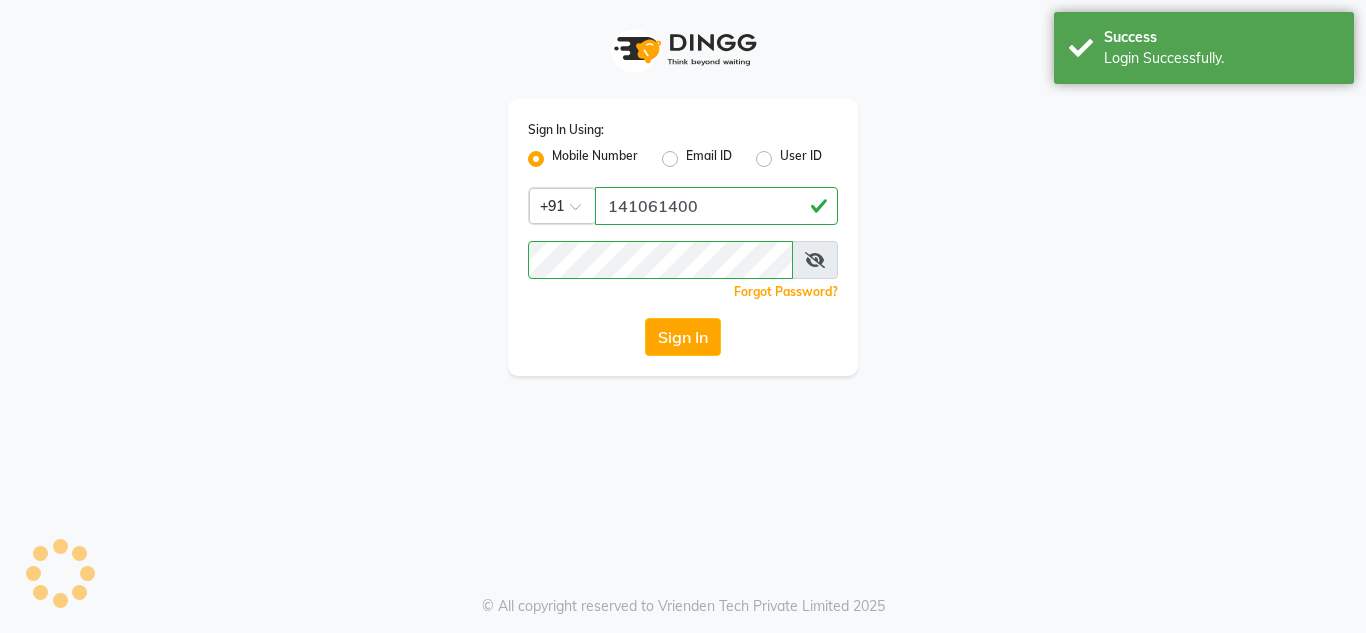 scroll, scrollTop: 0, scrollLeft: 0, axis: both 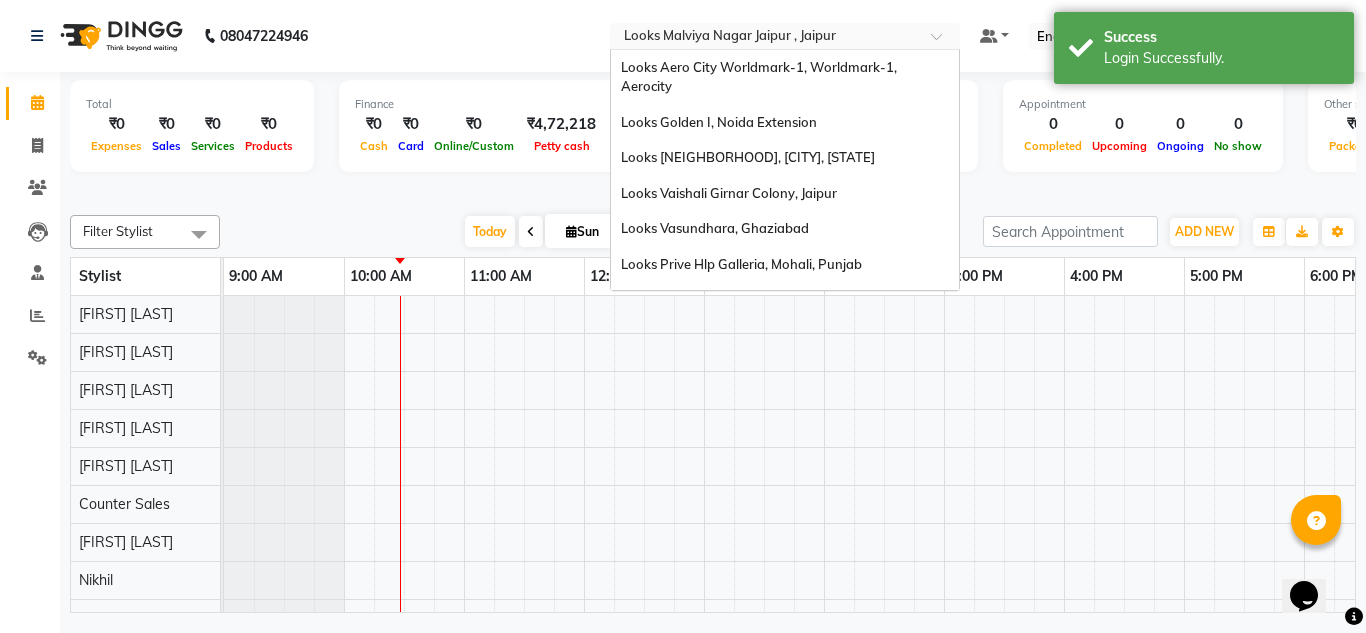 click at bounding box center (765, 38) 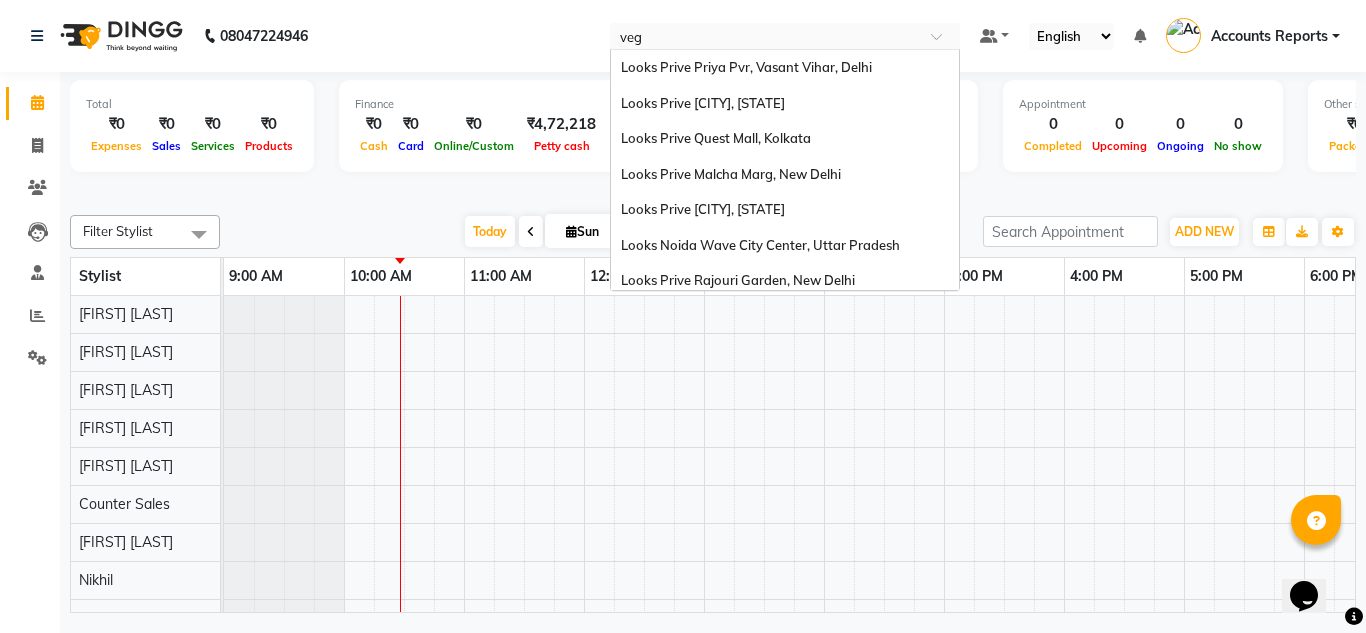 scroll, scrollTop: 0, scrollLeft: 0, axis: both 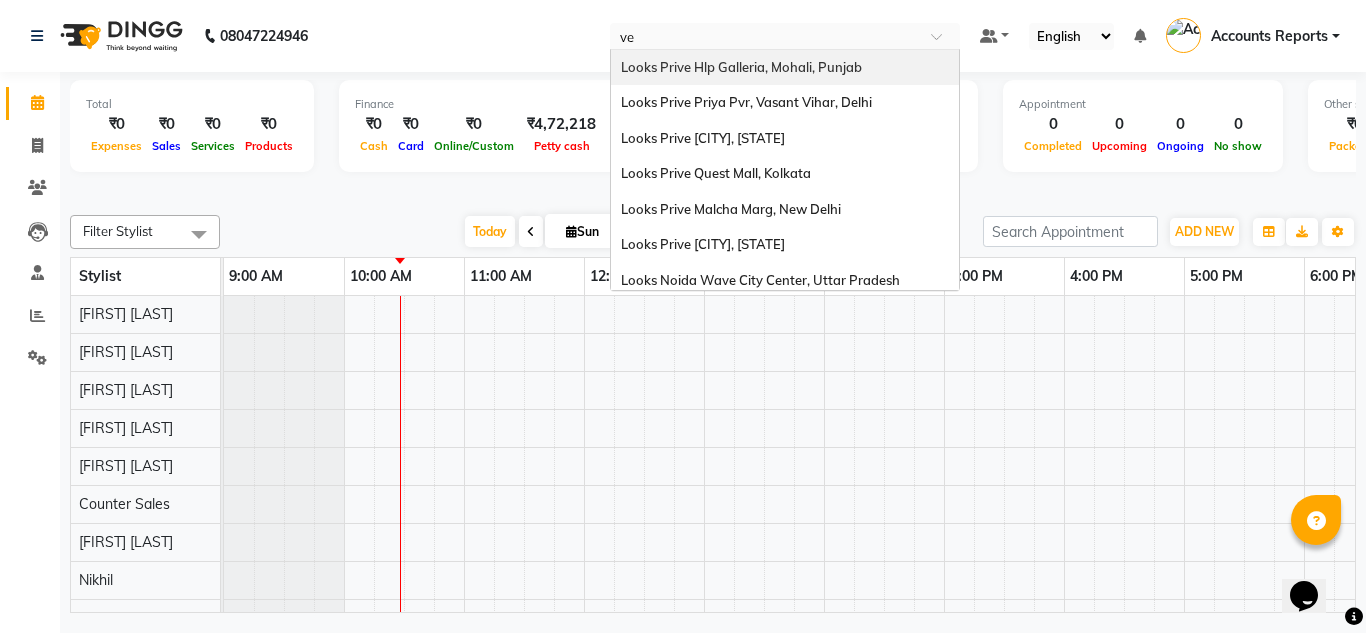 type on "v" 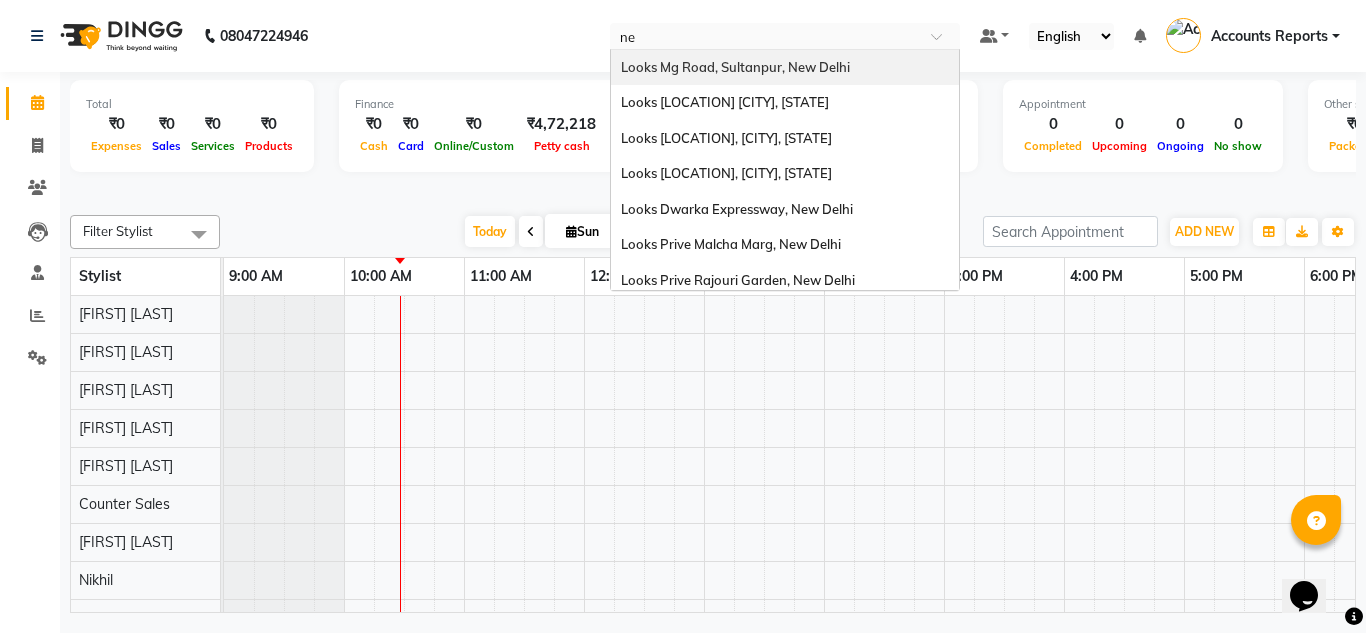 type on "n" 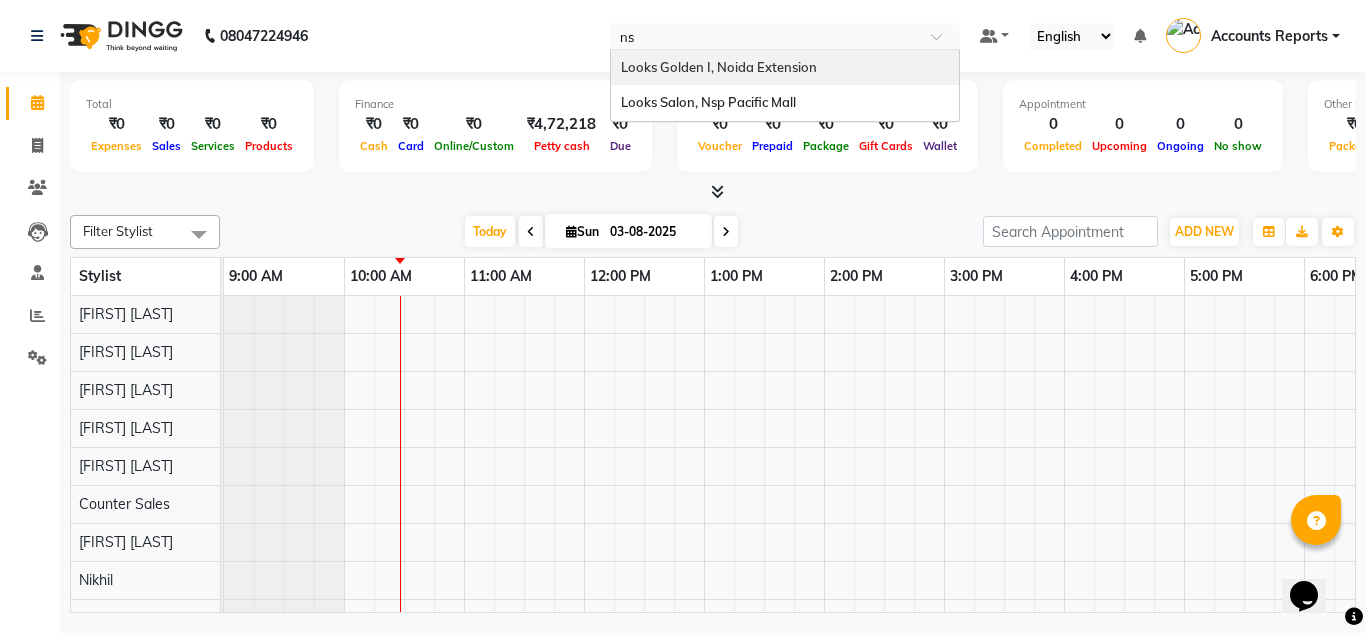 type on "nsp" 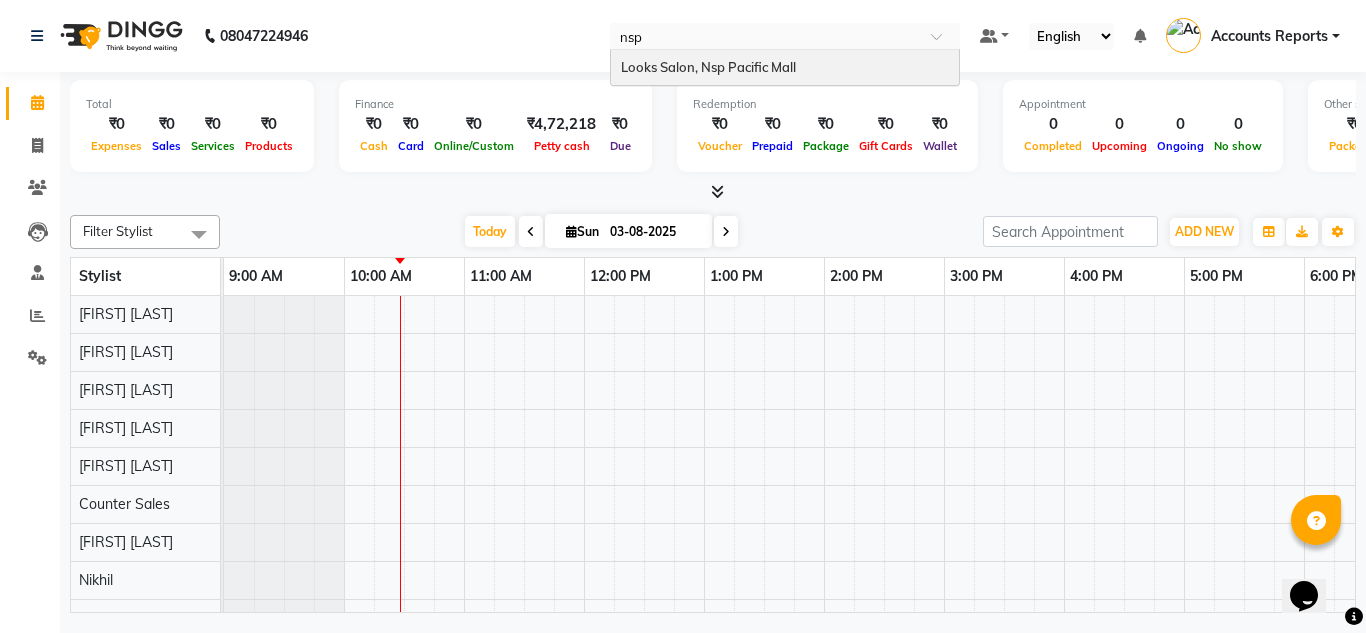 click on "Looks Salon, Nsp Pacific Mall" at bounding box center (708, 67) 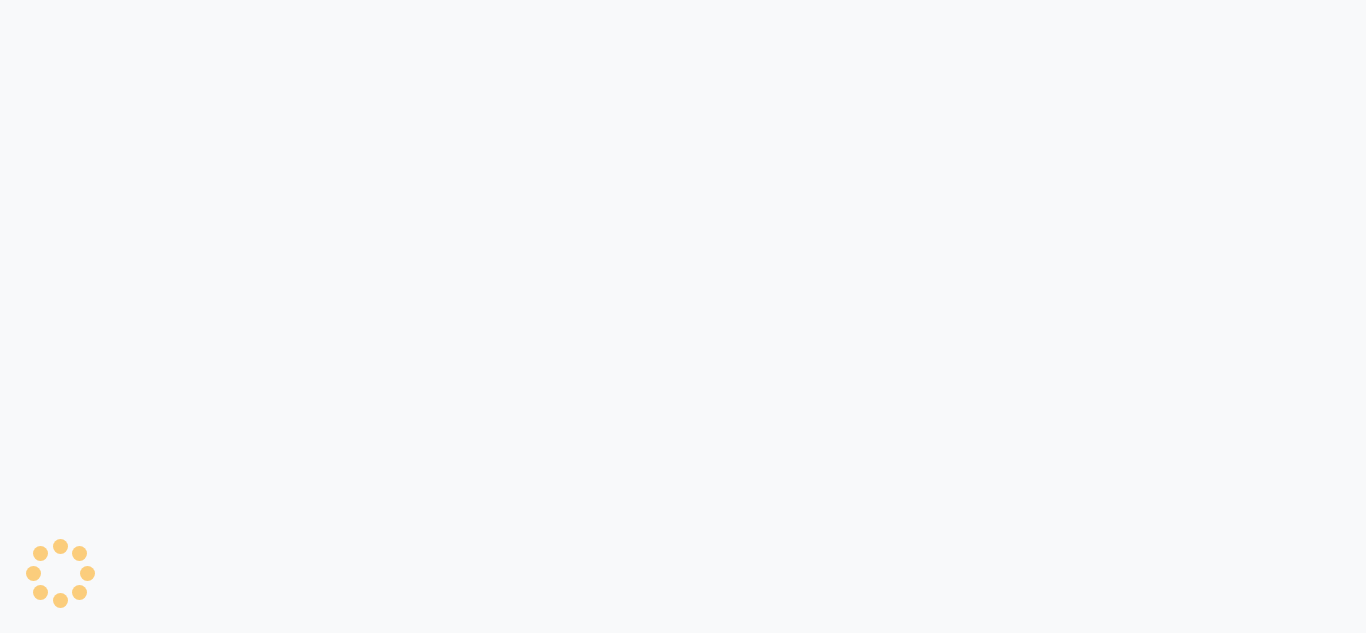 scroll, scrollTop: 0, scrollLeft: 0, axis: both 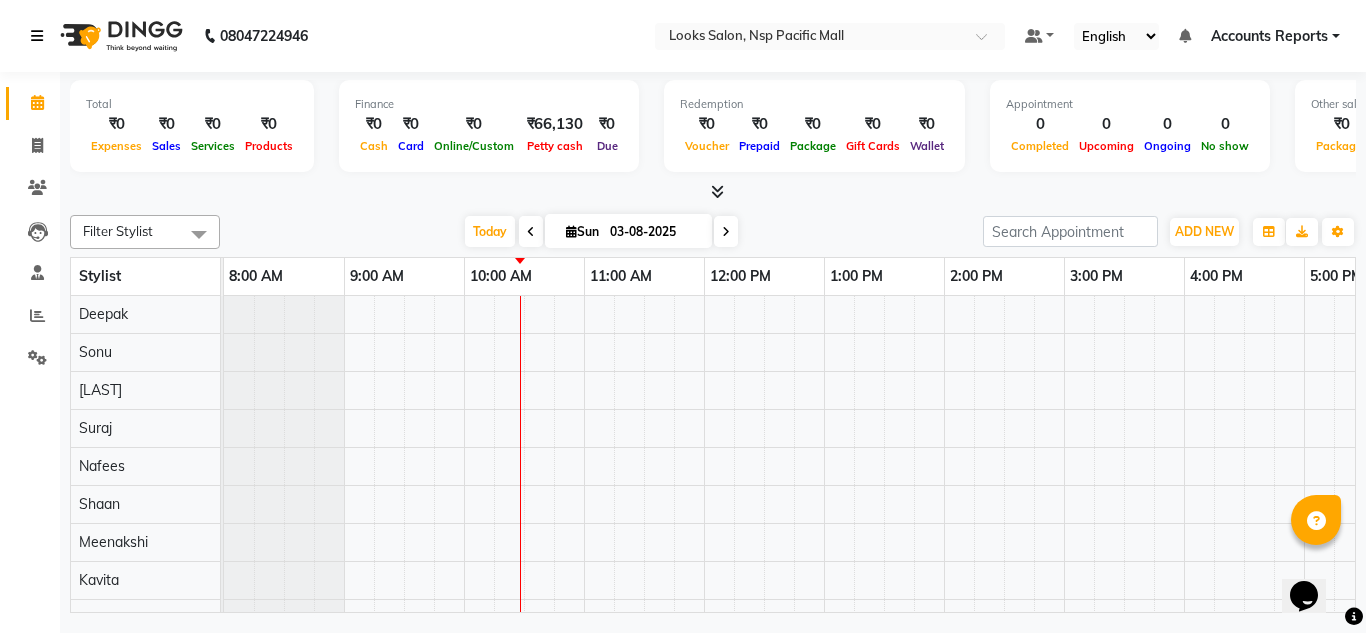 click at bounding box center [37, 36] 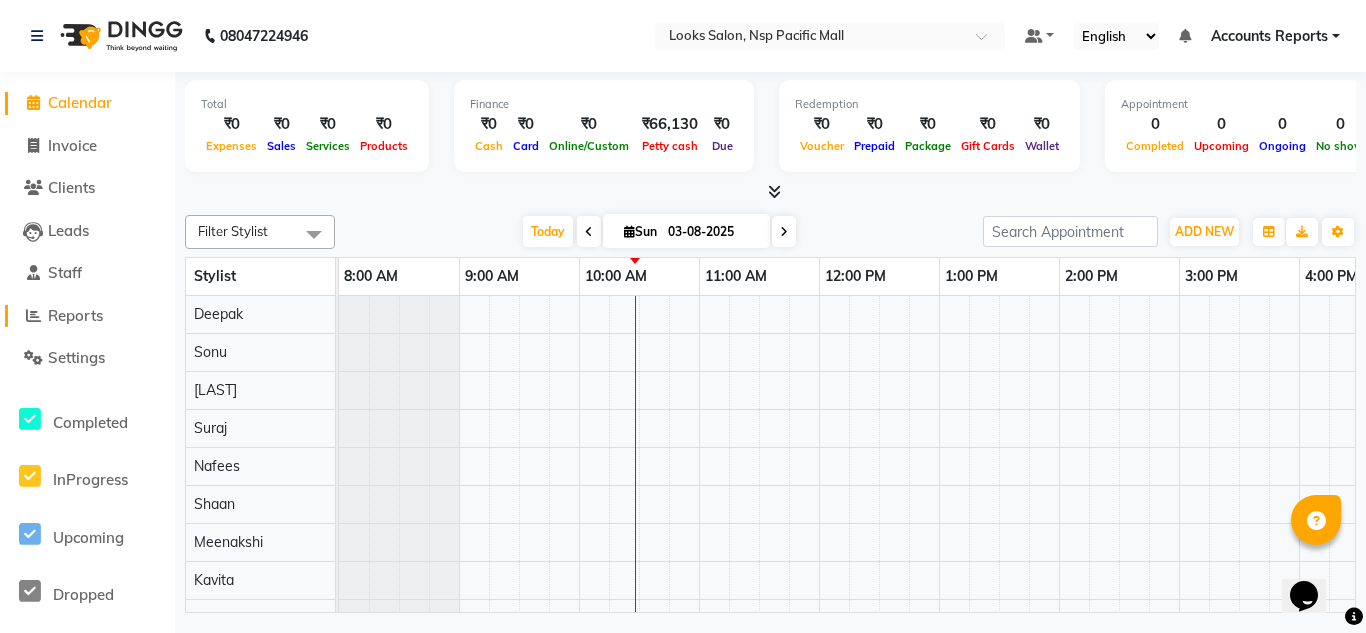 click on "Reports" 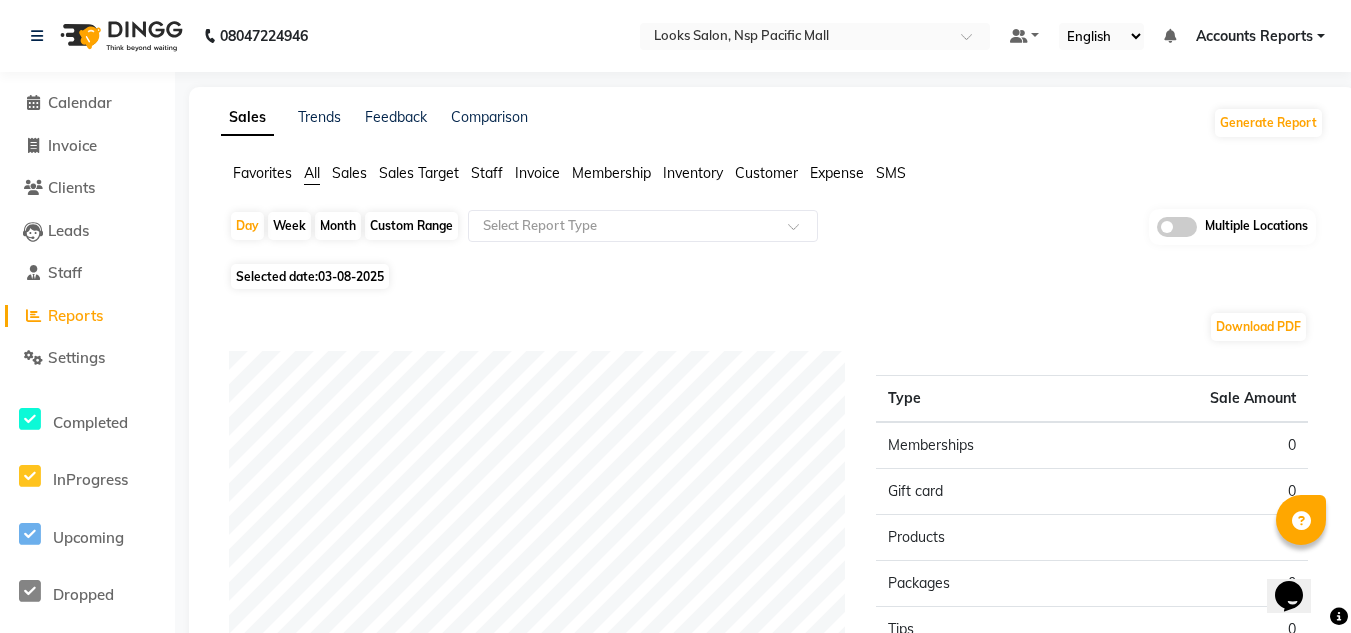 click on "Month" 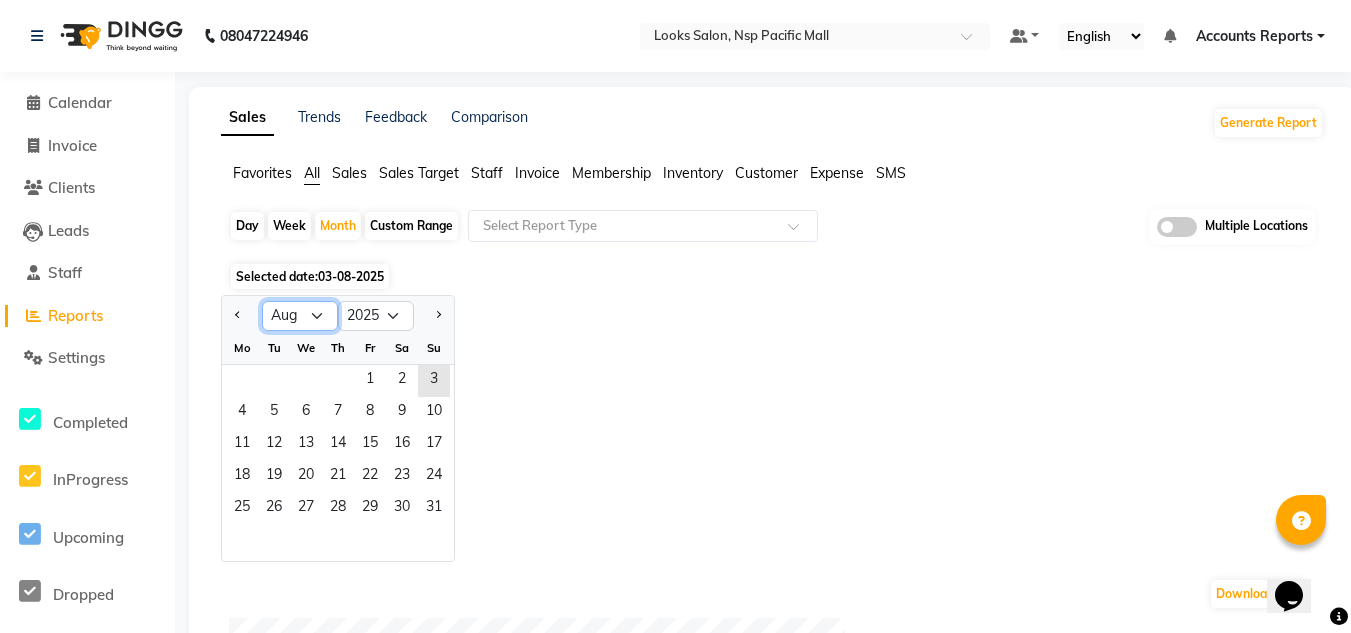 click on "Jan Feb Mar Apr May Jun Jul Aug Sep Oct Nov Dec" 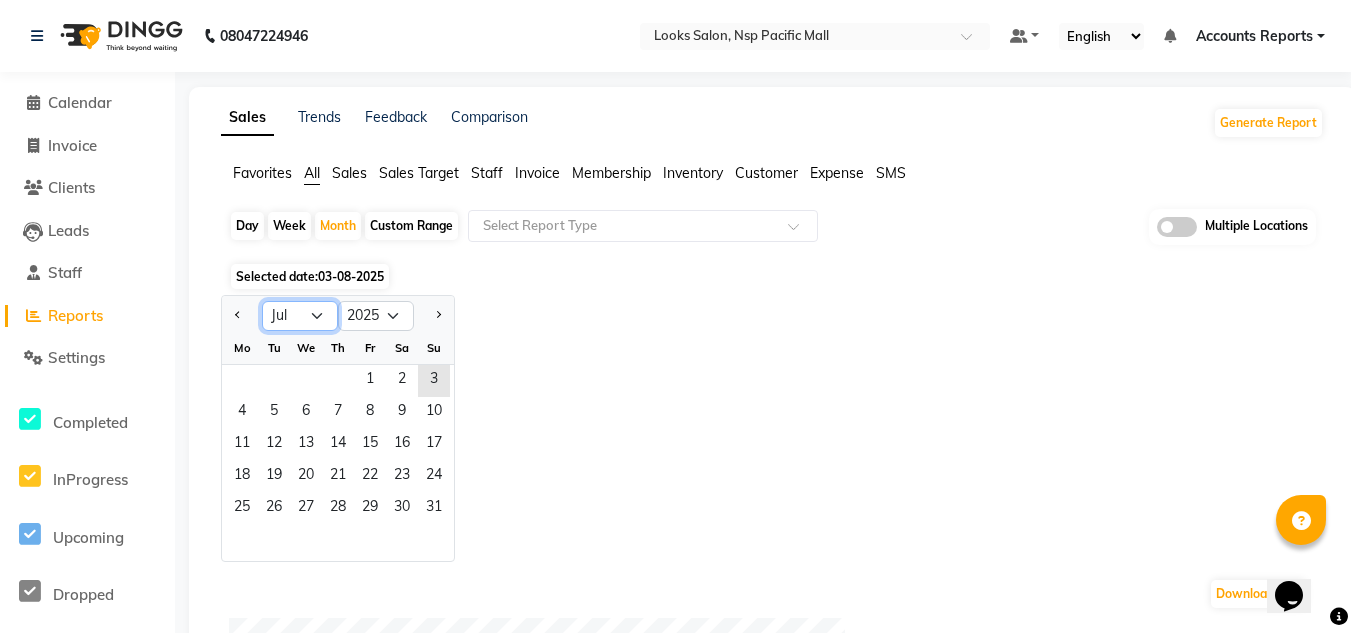 click on "Jan Feb Mar Apr May Jun Jul Aug Sep Oct Nov Dec" 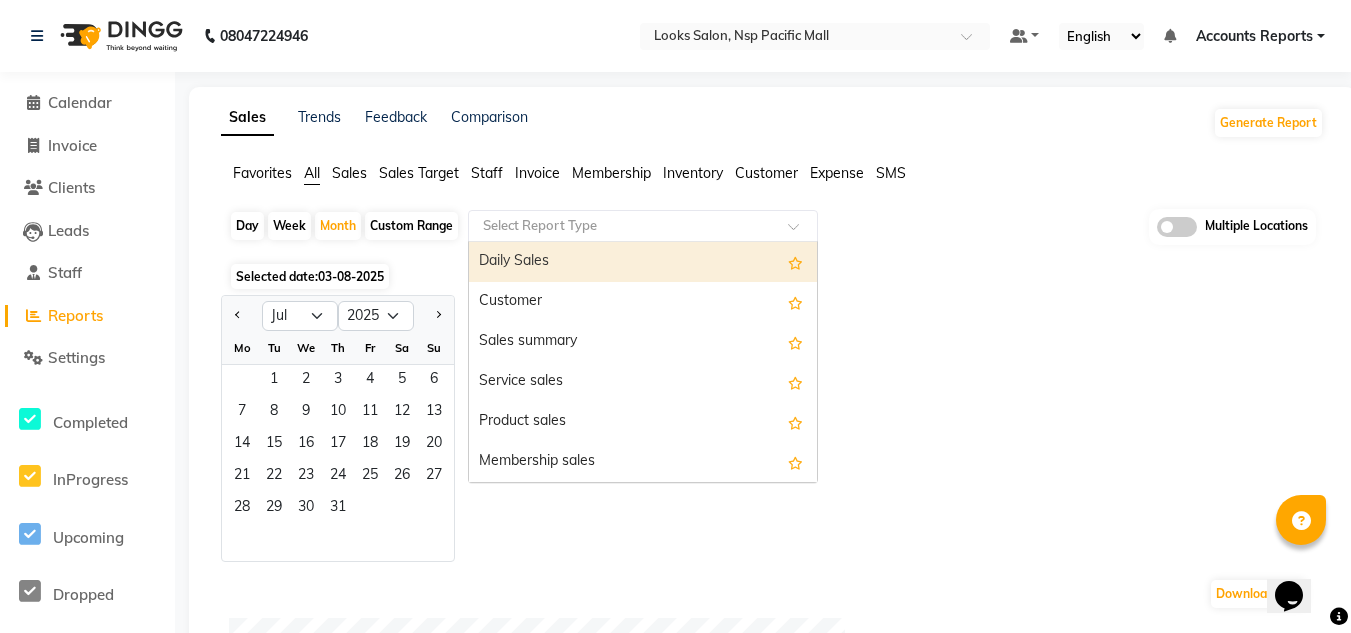 click 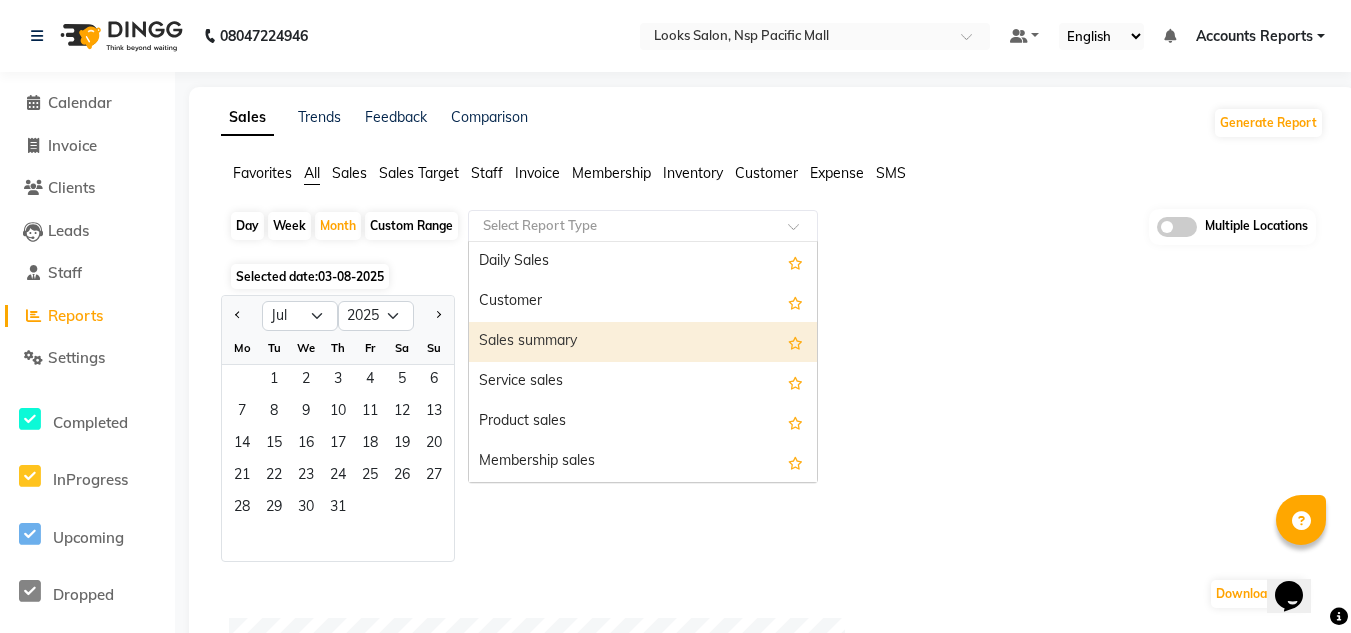 click on "Sales summary" at bounding box center [643, 342] 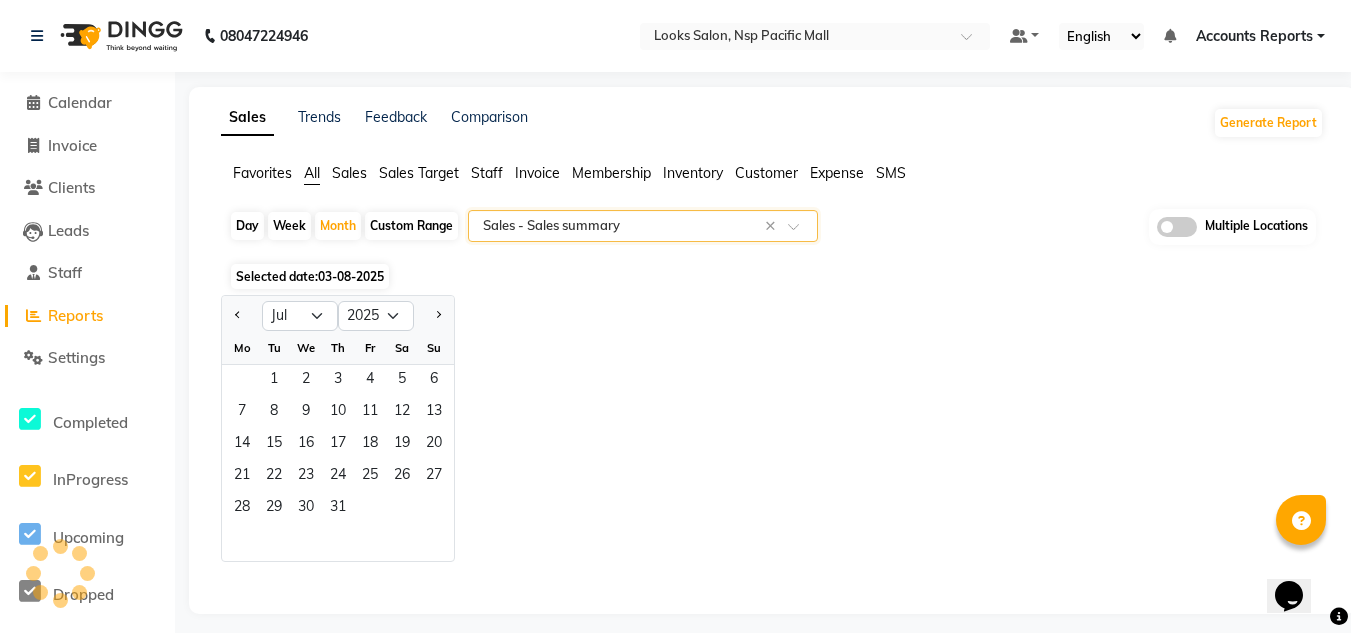select on "full_report" 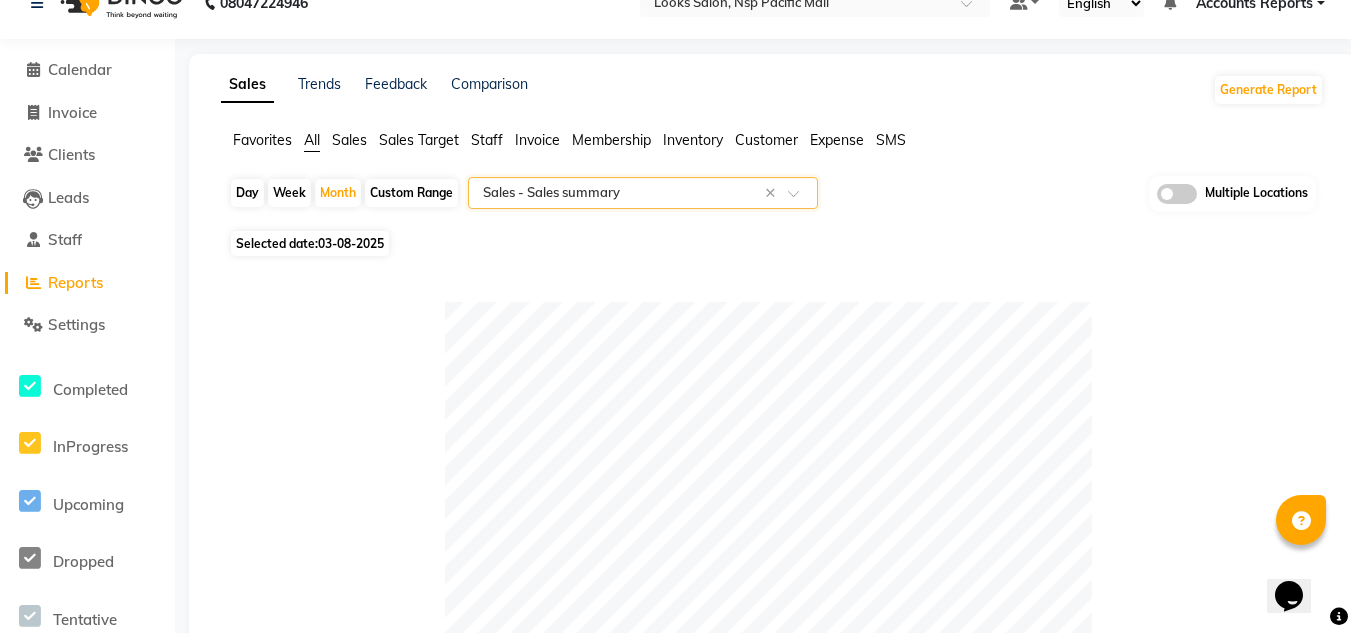 scroll, scrollTop: 0, scrollLeft: 0, axis: both 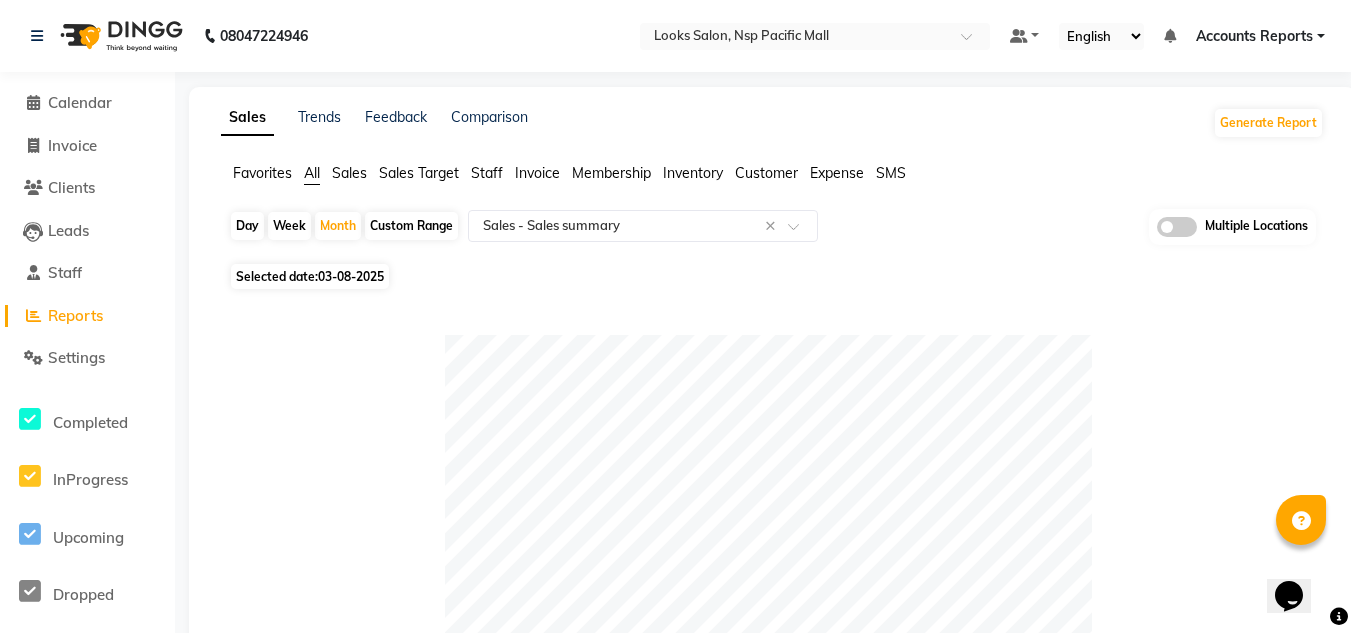 click on "03-08-2025" 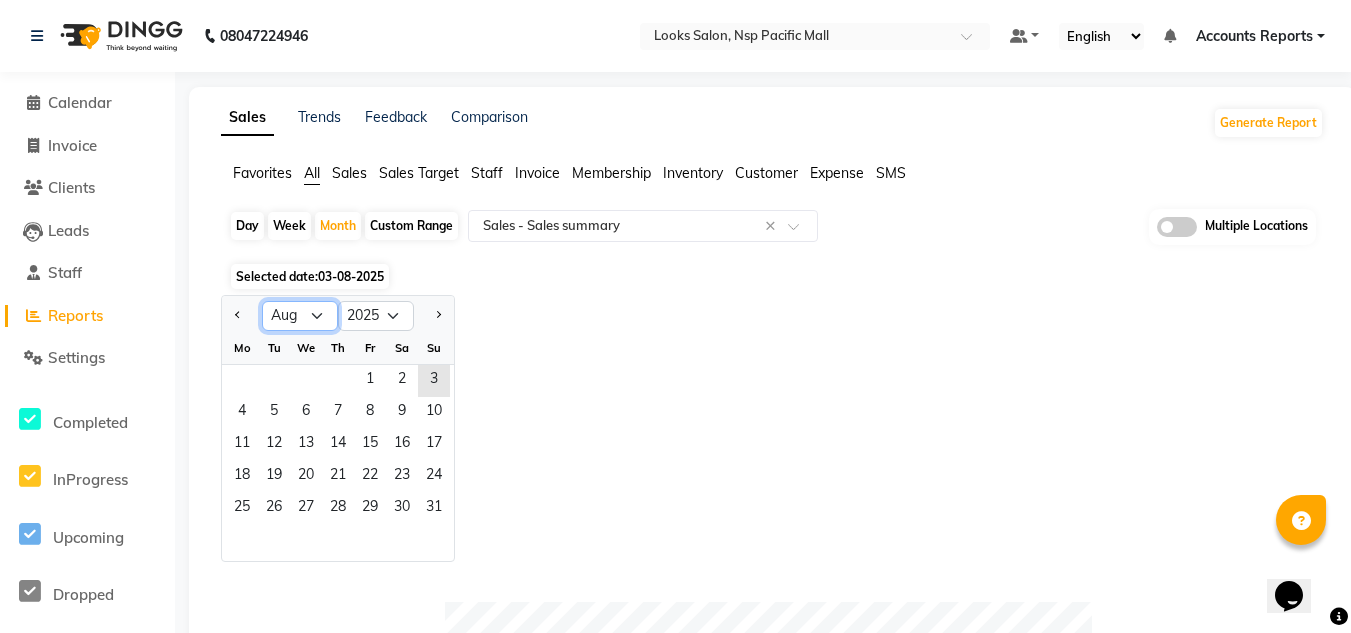 click on "Jan Feb Mar Apr May Jun Jul Aug Sep Oct Nov Dec" 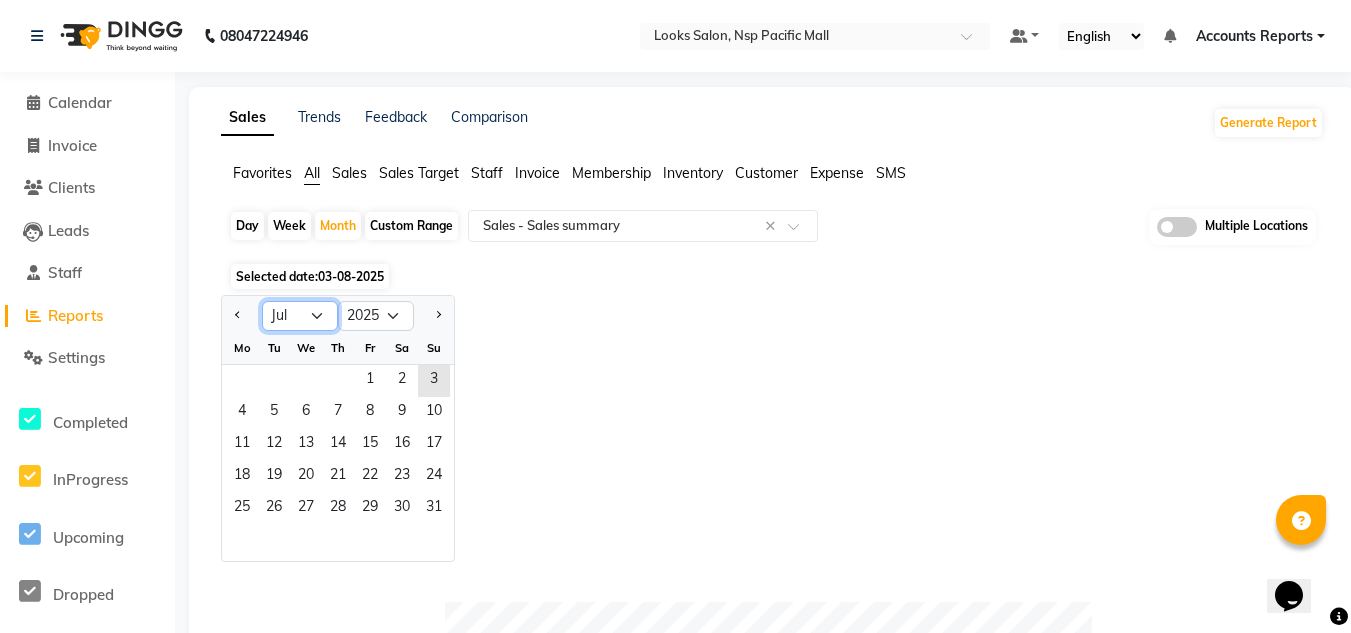 click on "Jan Feb Mar Apr May Jun Jul Aug Sep Oct Nov Dec" 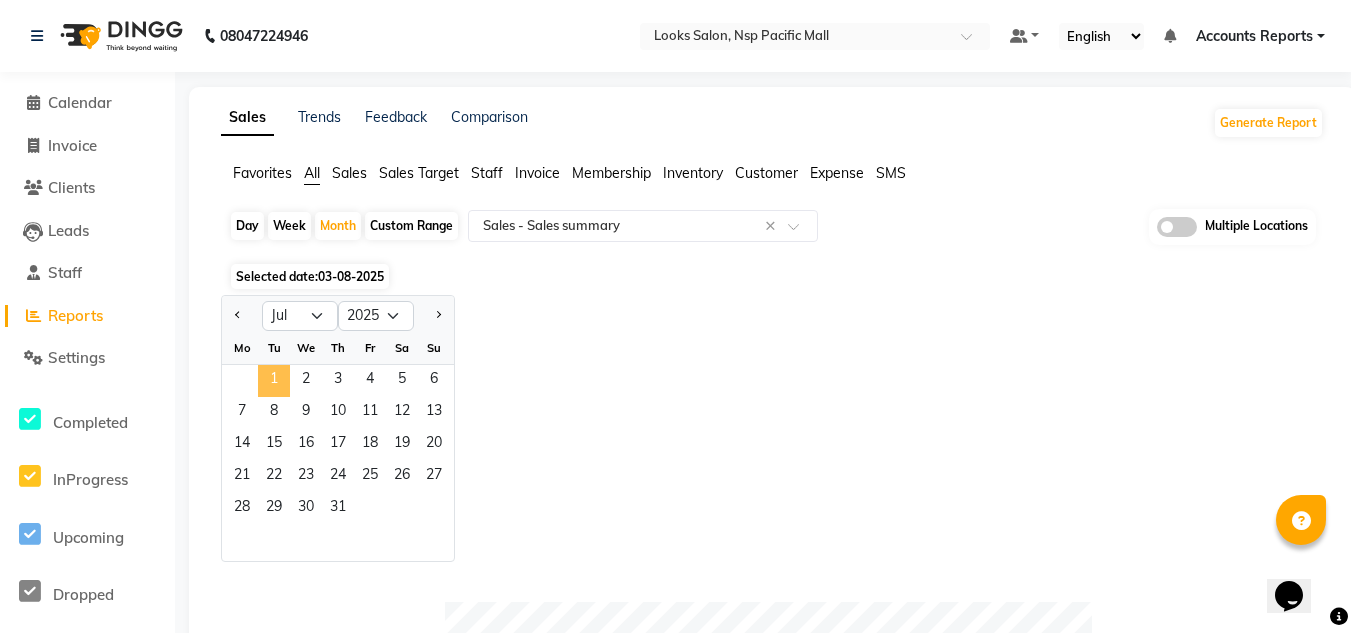 click on "1" 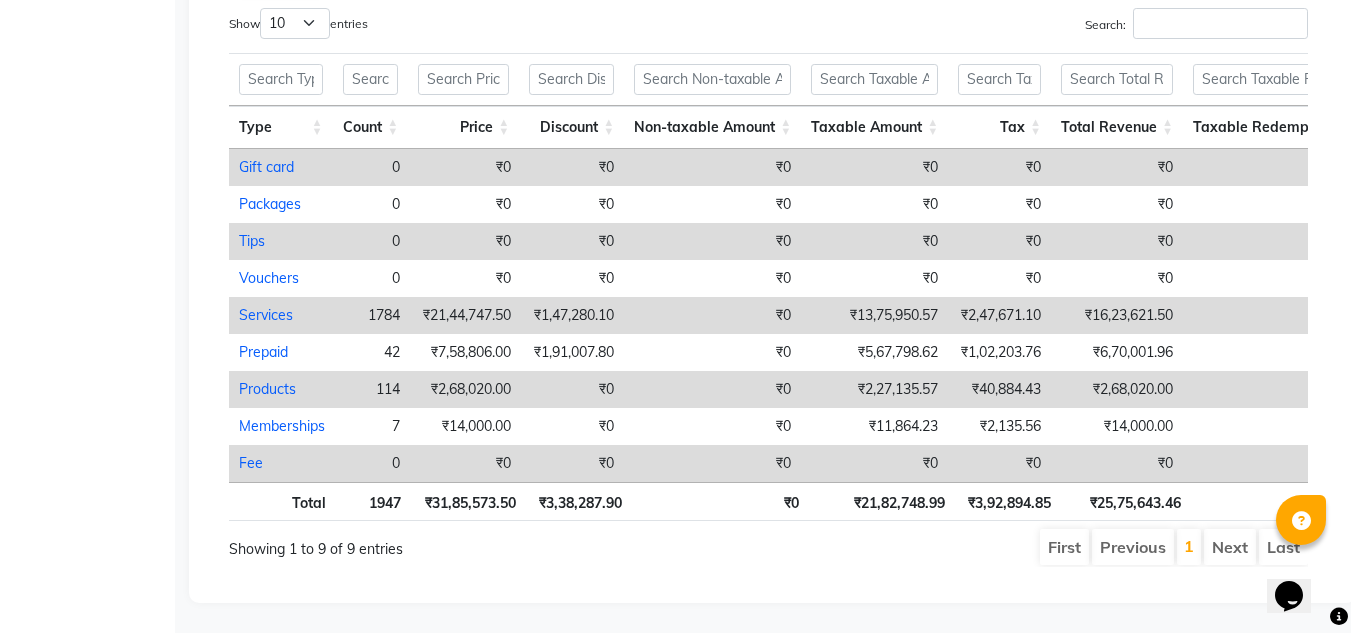 scroll, scrollTop: 1062, scrollLeft: 0, axis: vertical 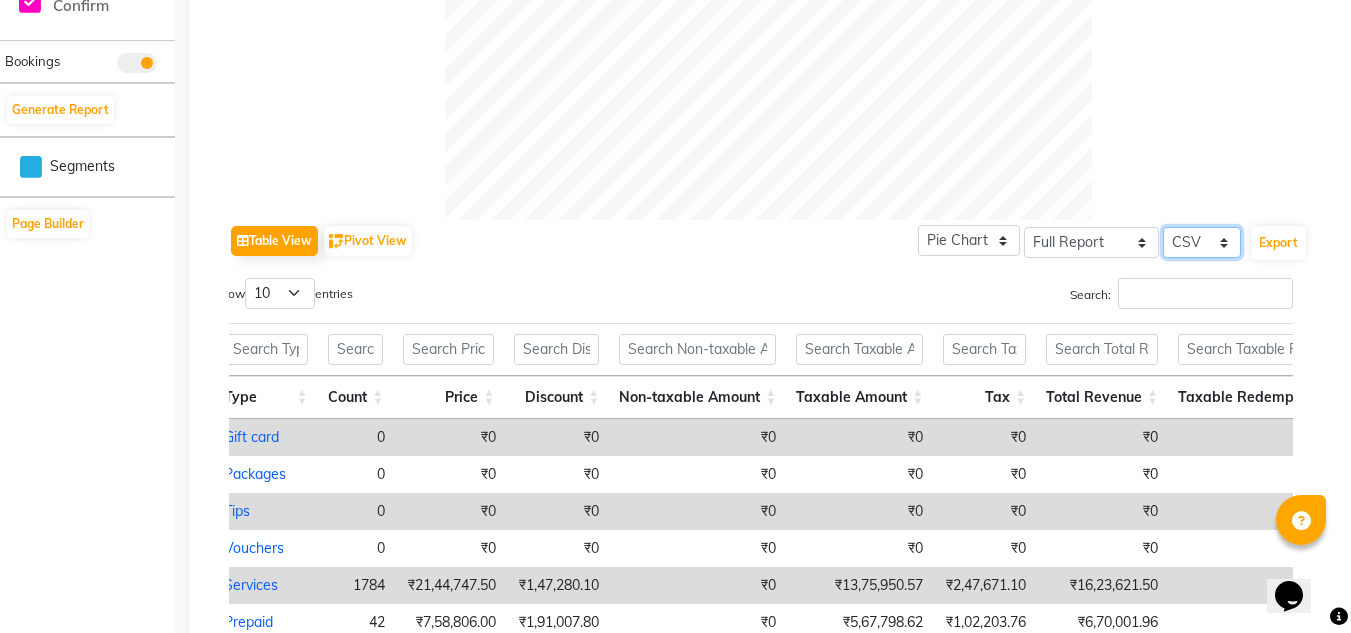 click on "Select CSV PDF" 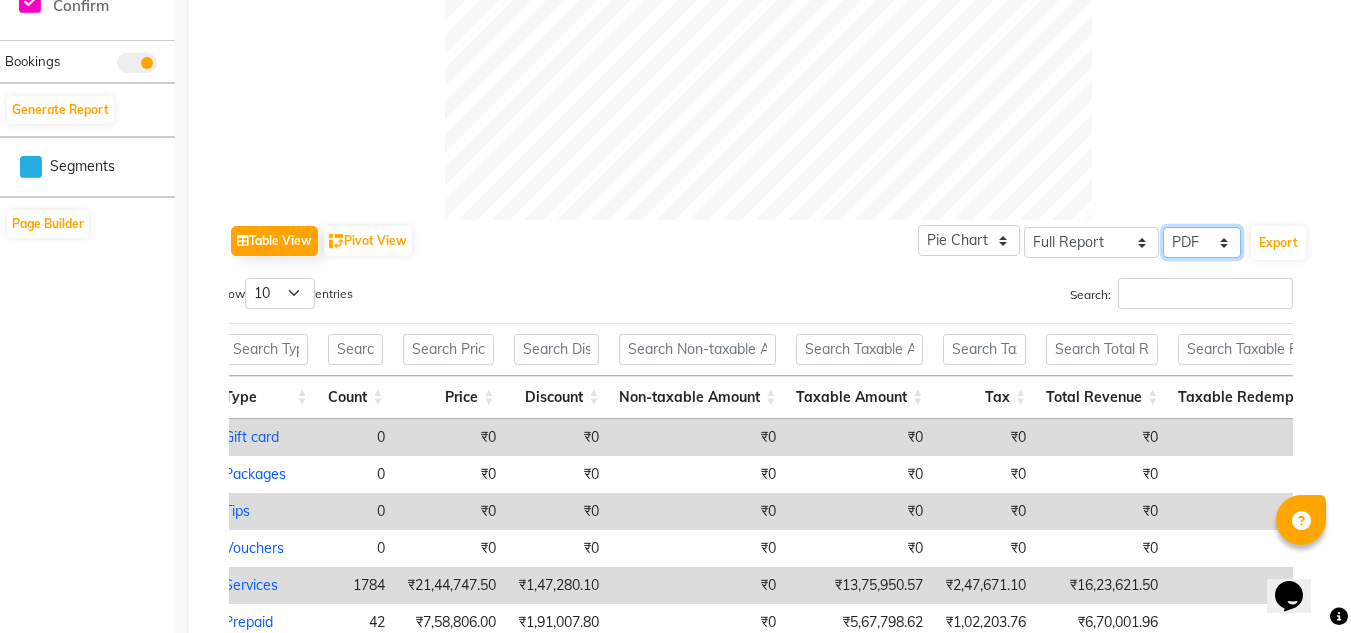 click on "Select CSV PDF" 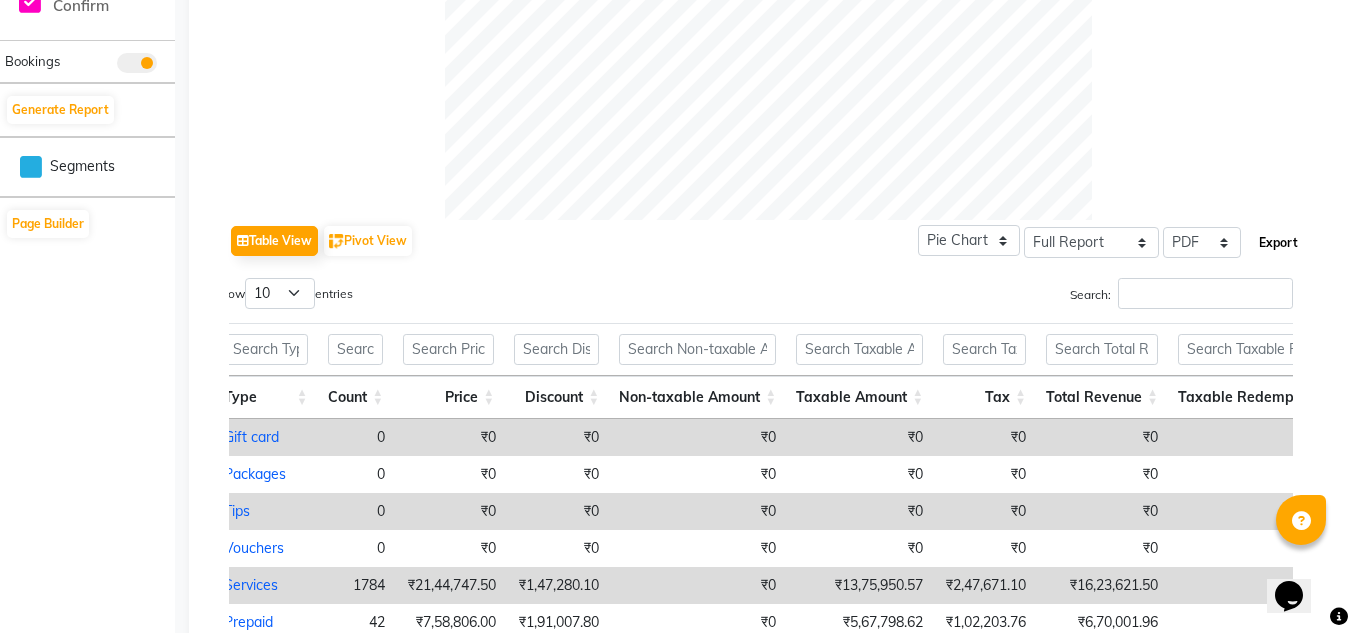 click on "Export" 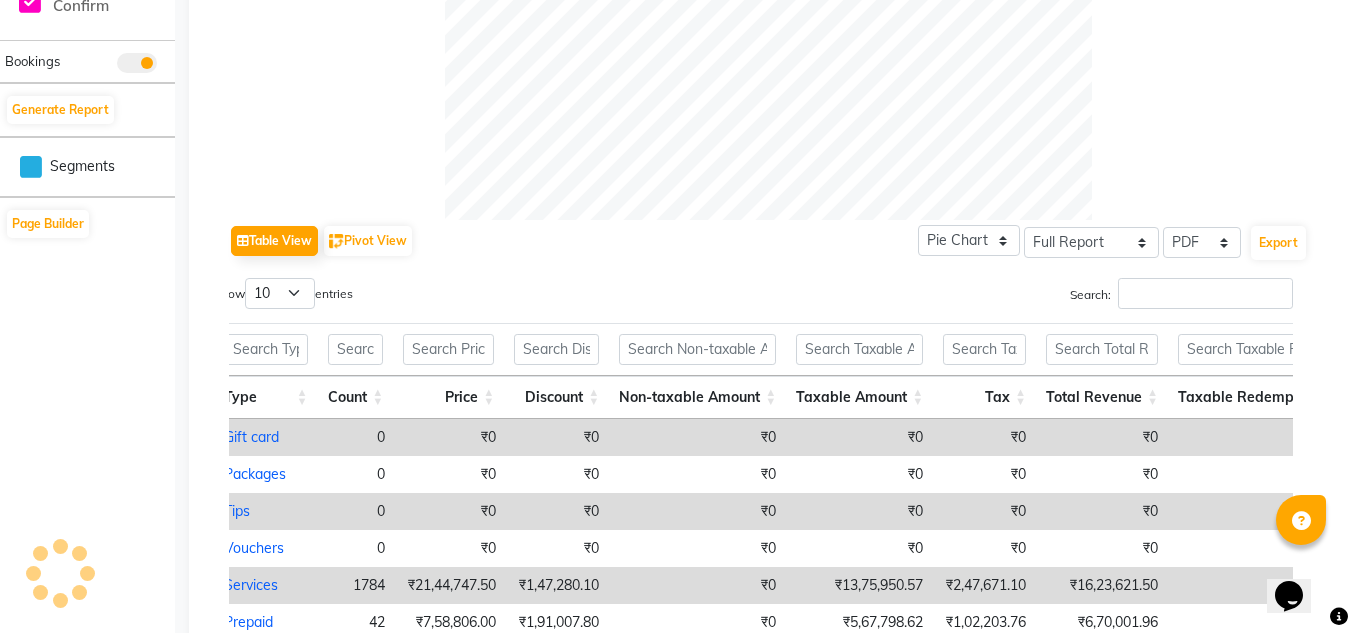 select on "monospace" 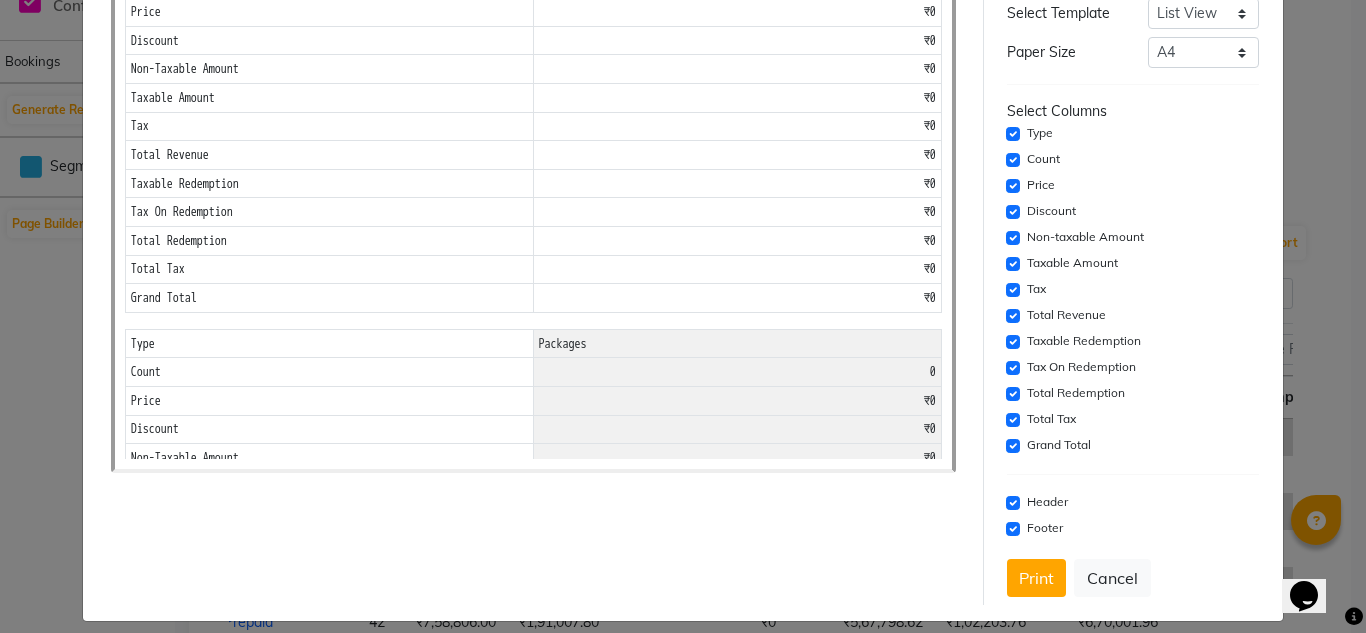 scroll, scrollTop: 249, scrollLeft: 0, axis: vertical 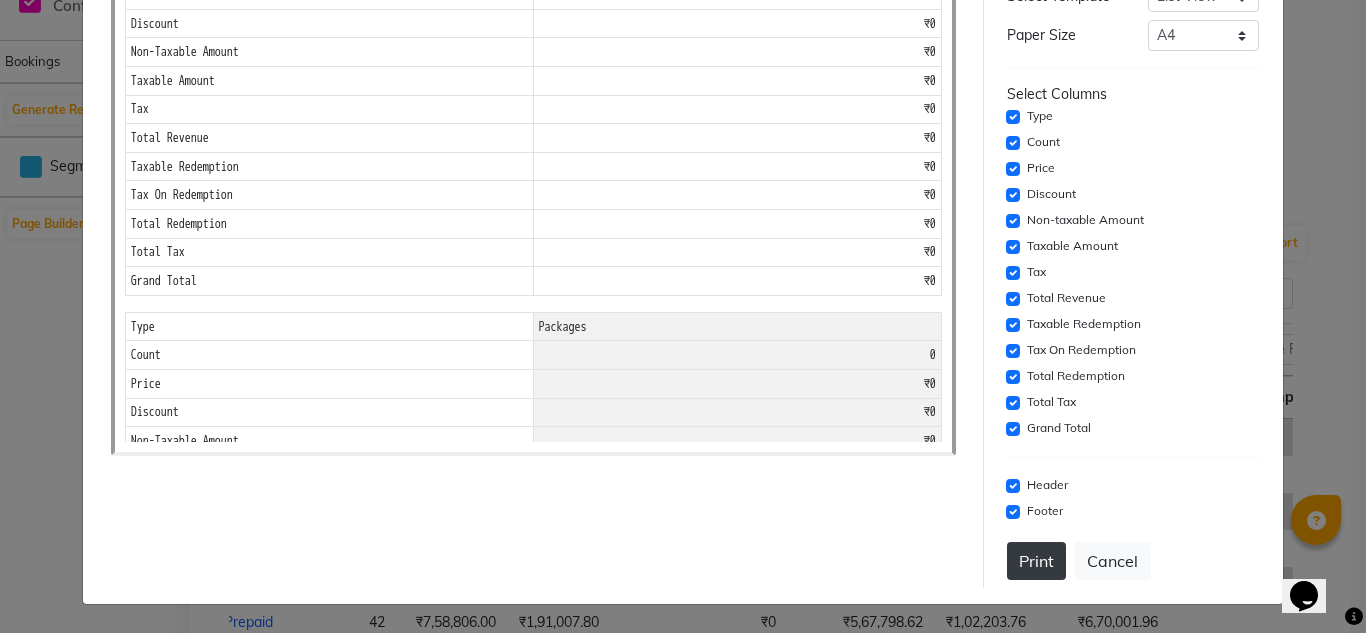 click on "Print" 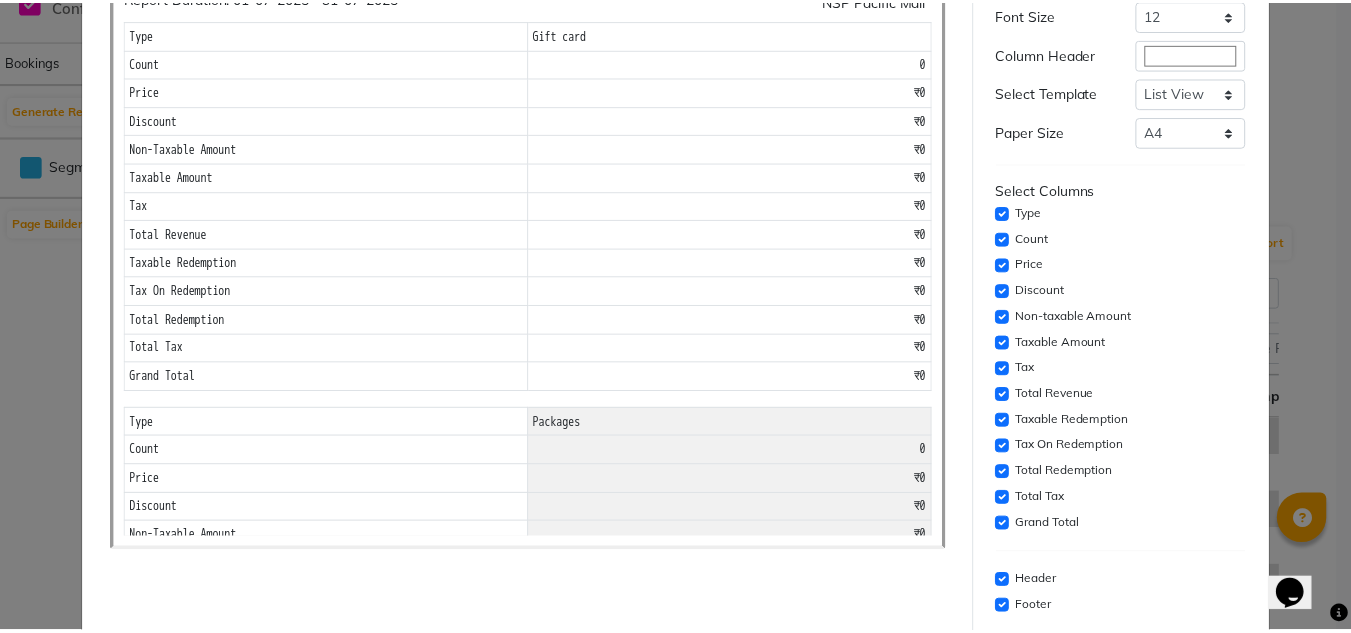 scroll, scrollTop: 0, scrollLeft: 0, axis: both 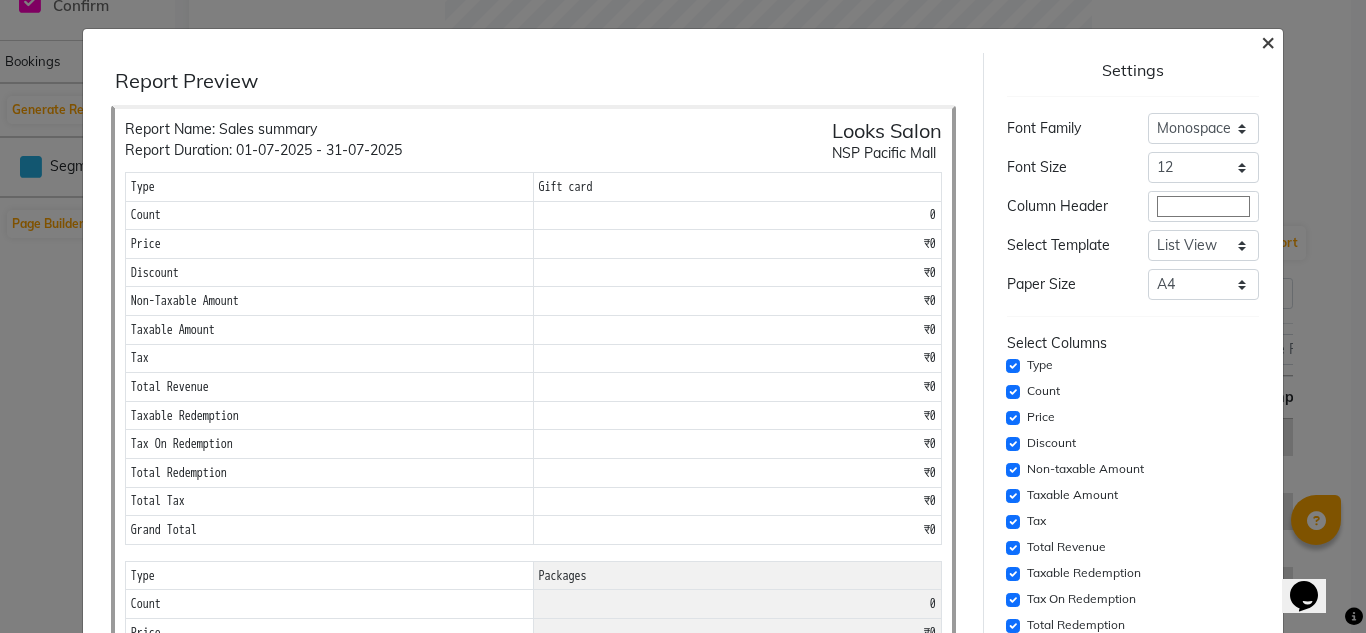 click on "×" 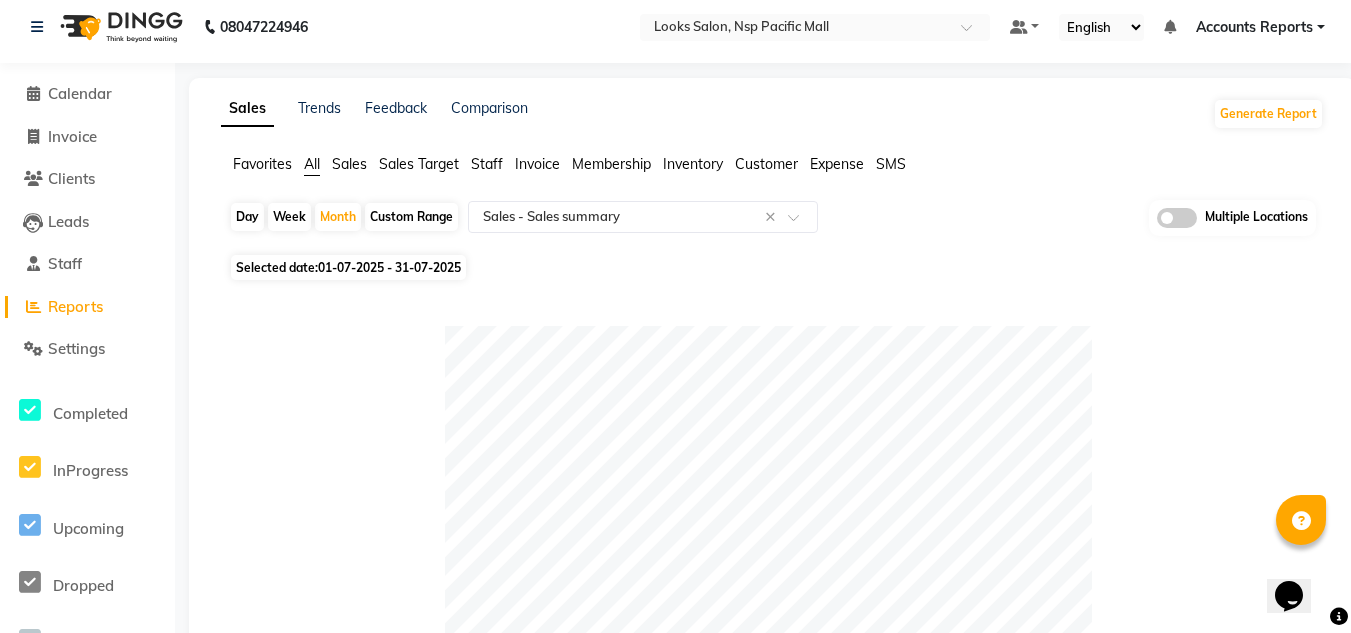 scroll, scrollTop: 0, scrollLeft: 0, axis: both 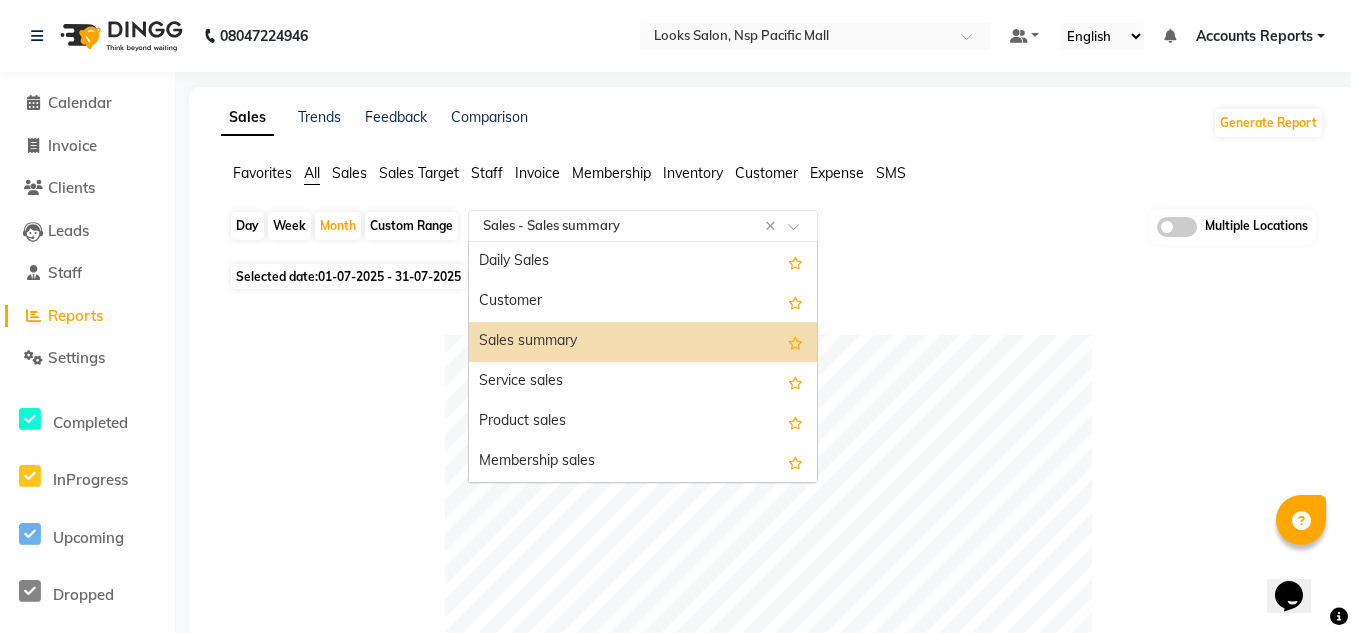 click 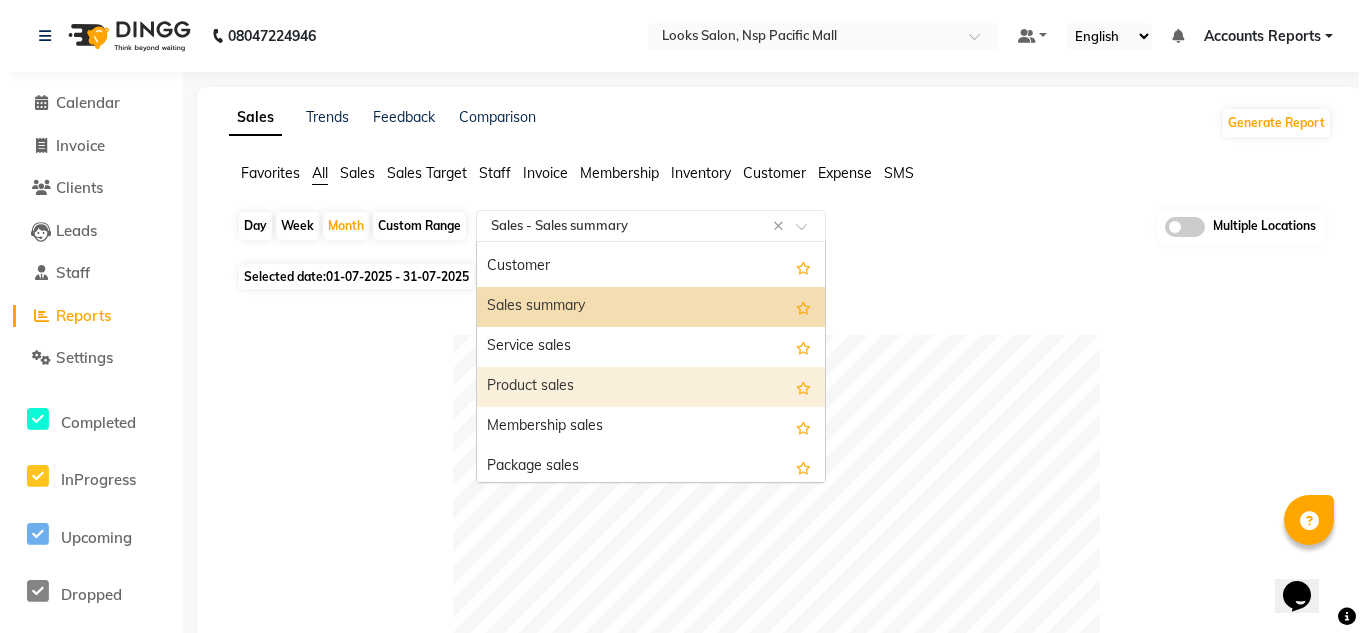 scroll, scrollTop: 0, scrollLeft: 0, axis: both 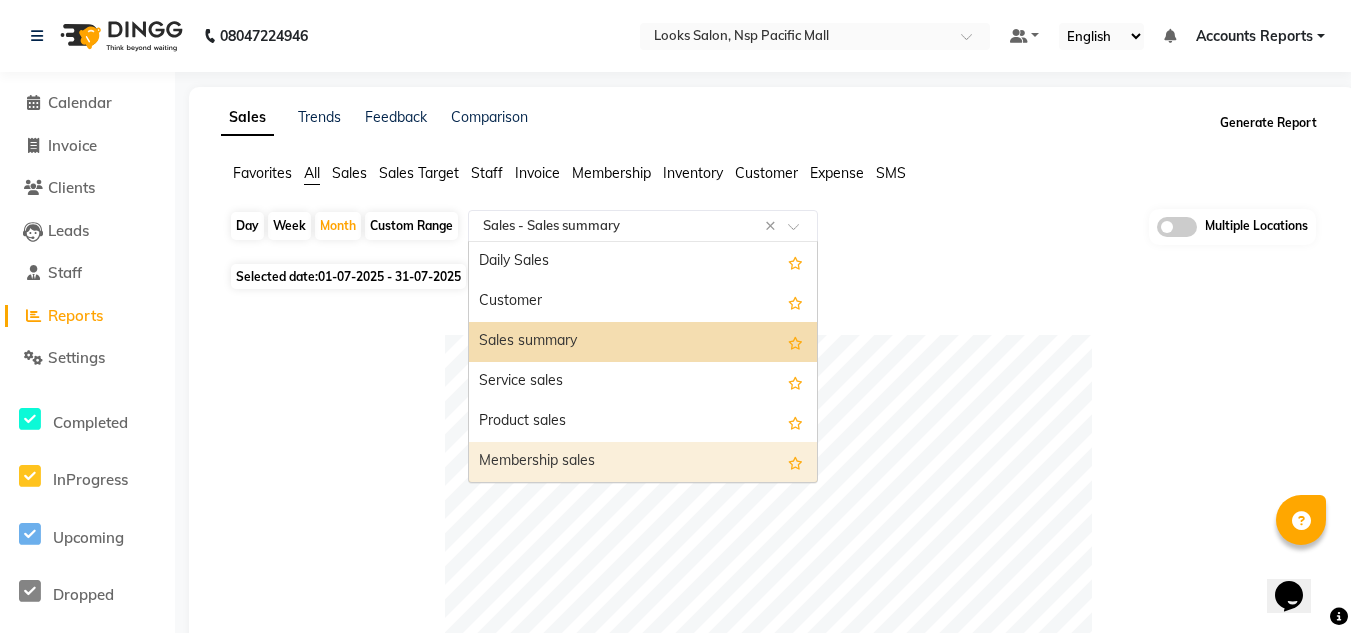 click on "Generate Report" 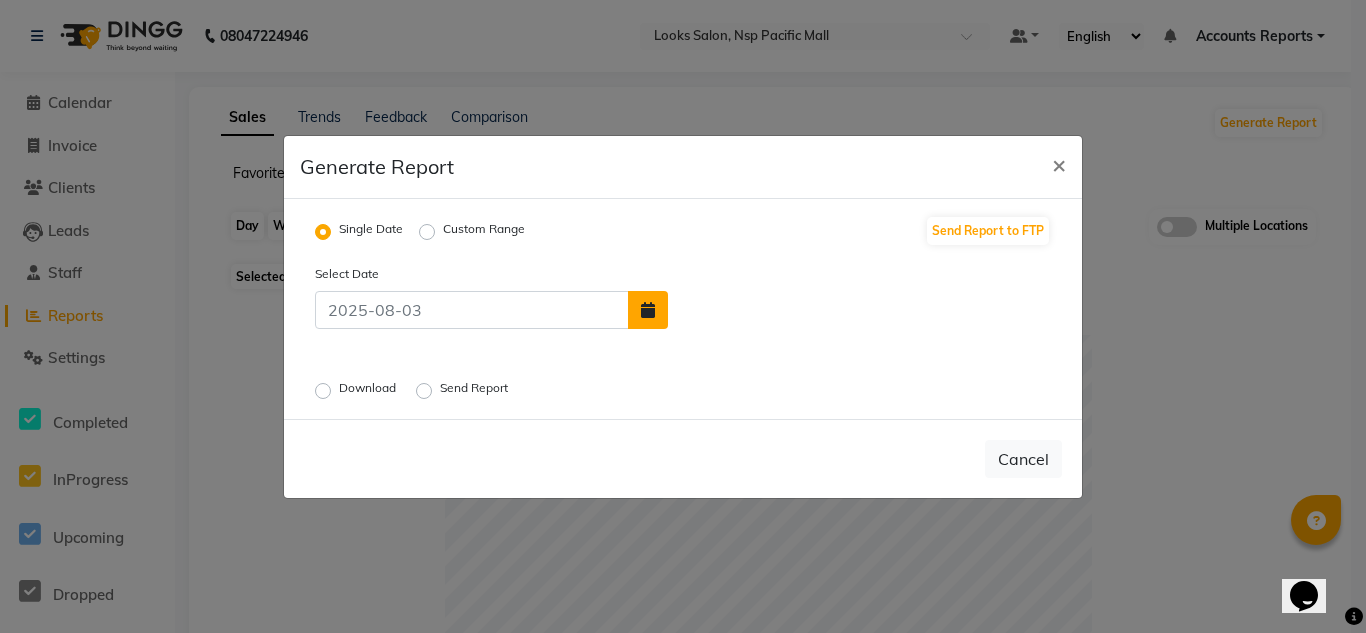 click 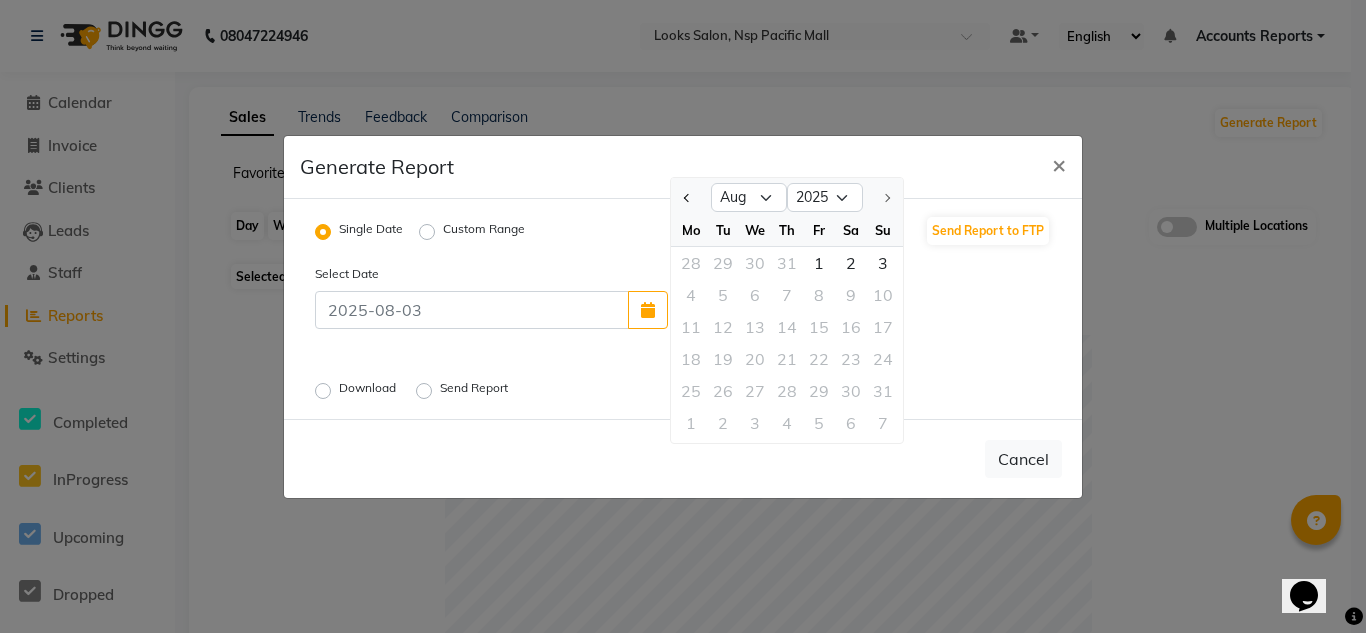 click on "Custom Range" 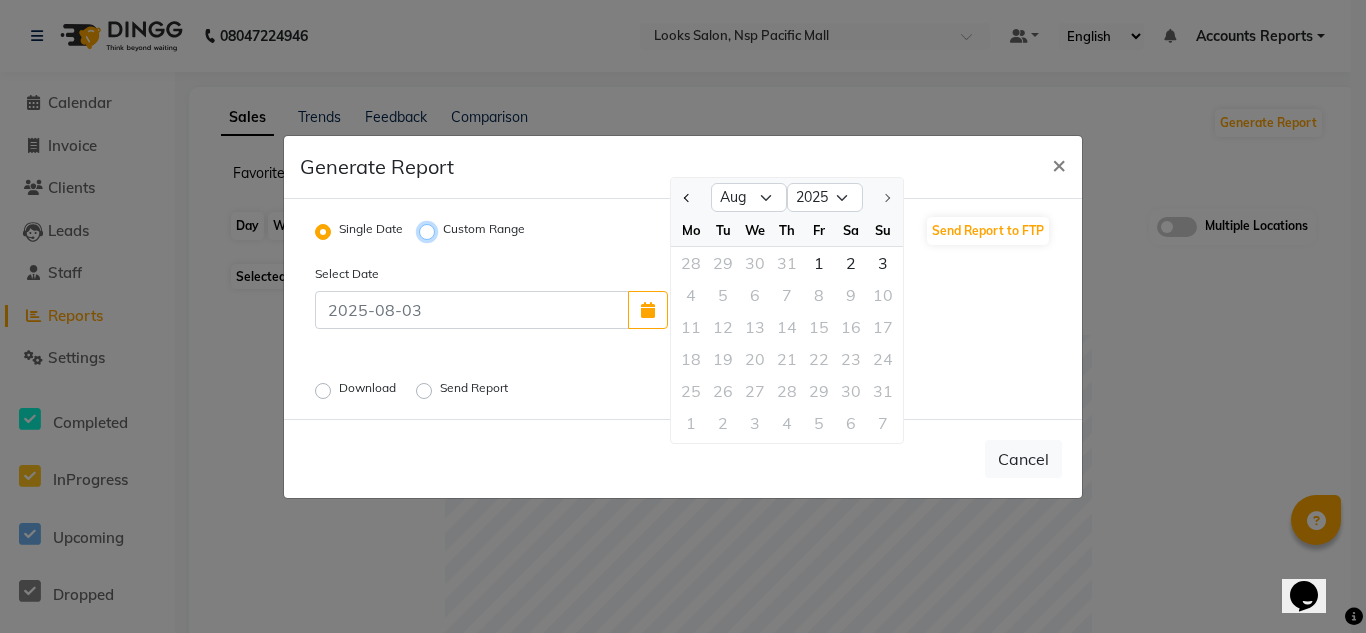 click on "Custom Range" at bounding box center (430, 231) 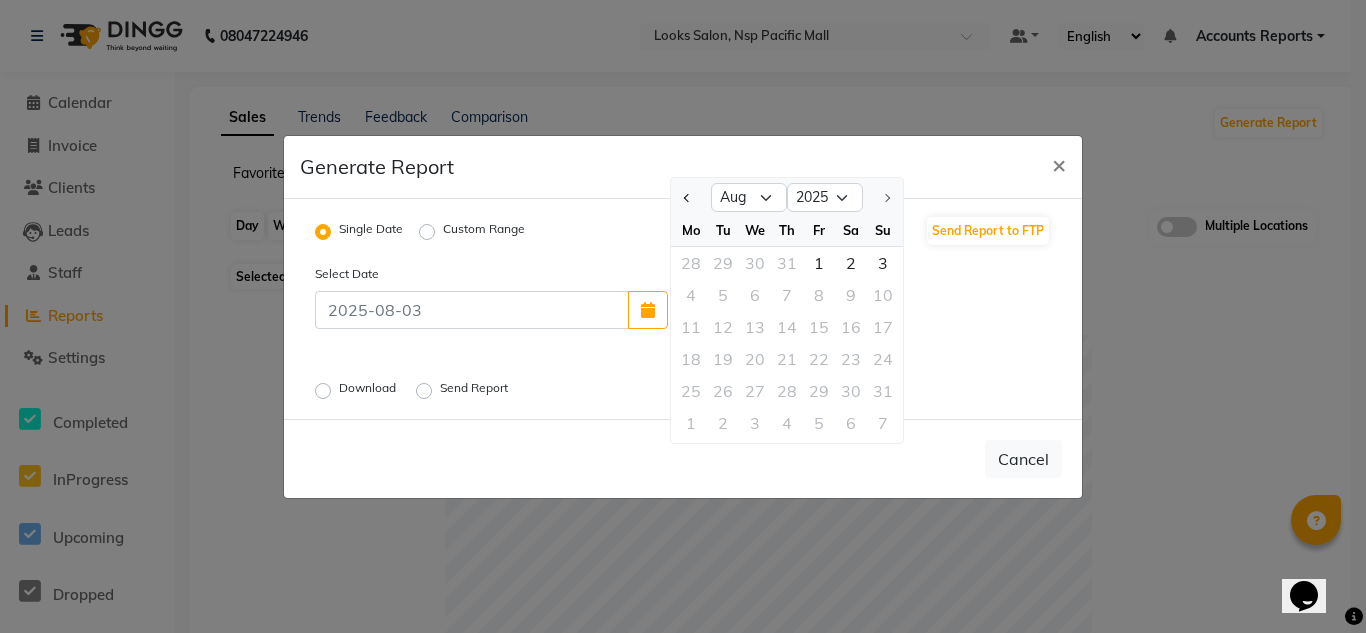 radio on "true" 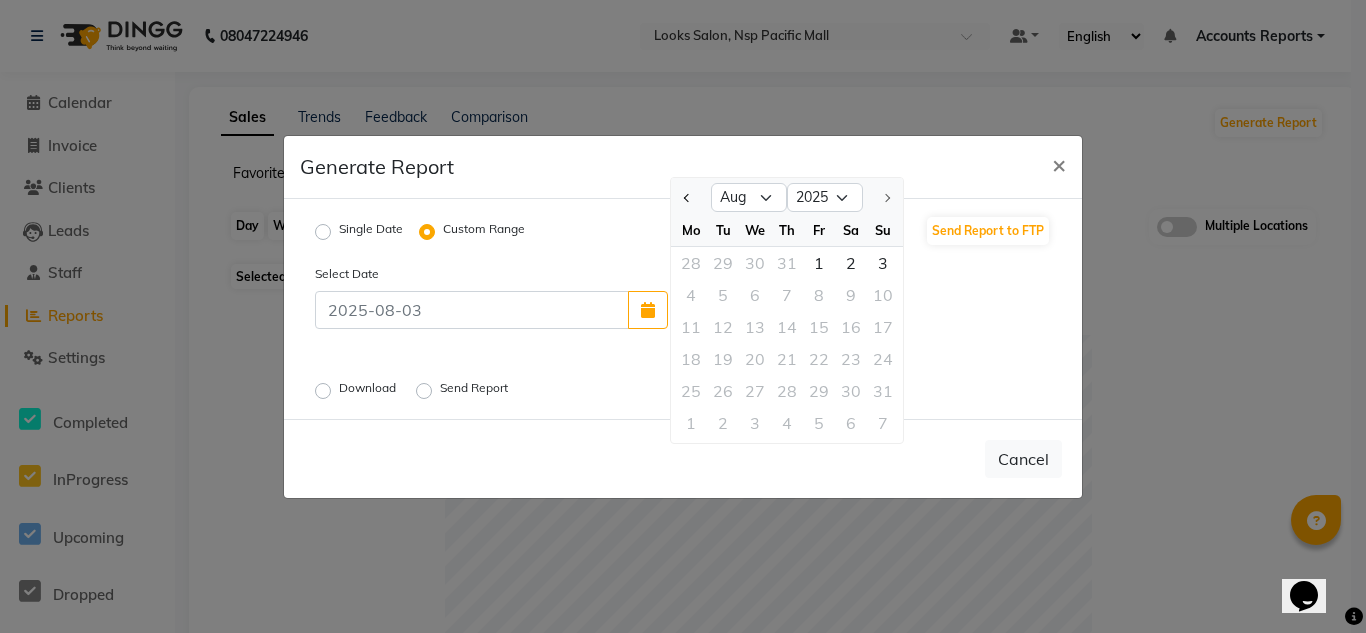 select on "8" 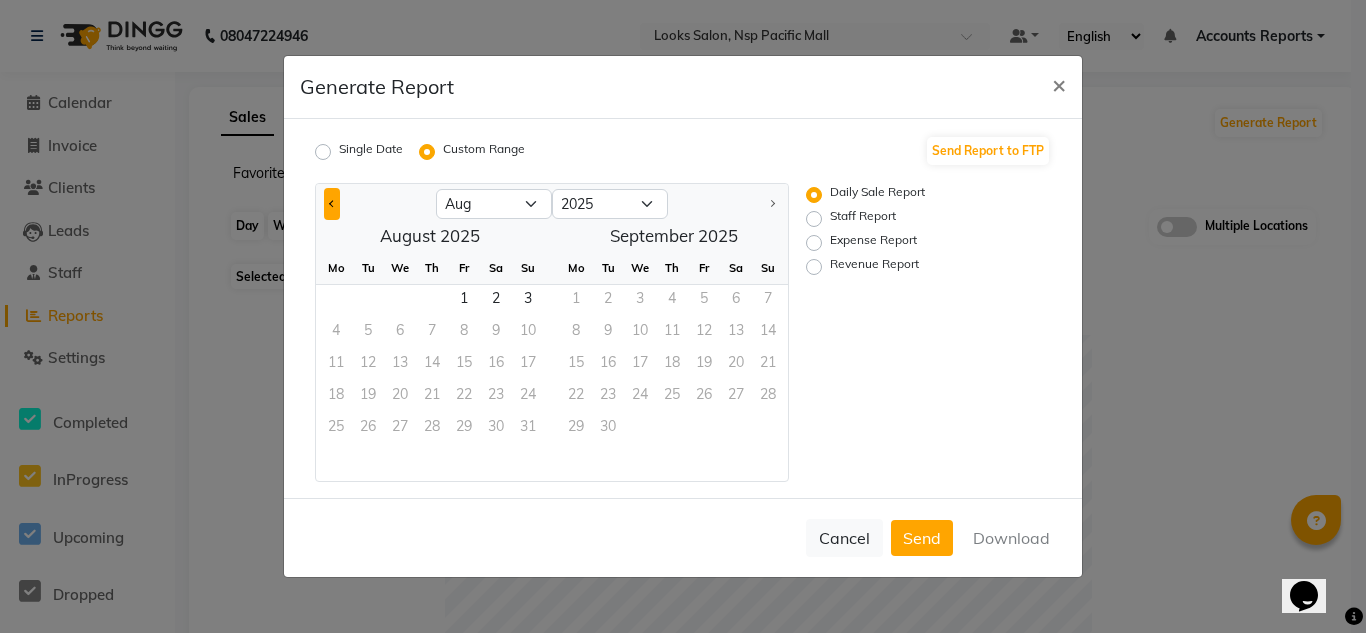 click 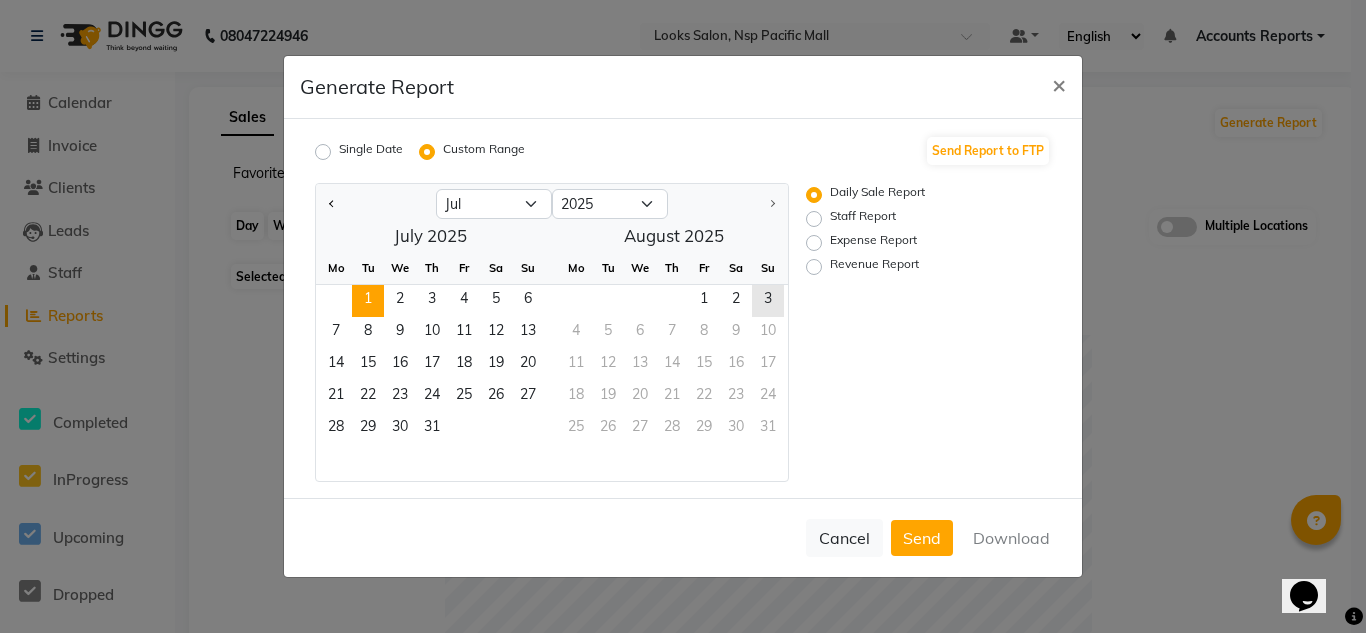 click on "1" 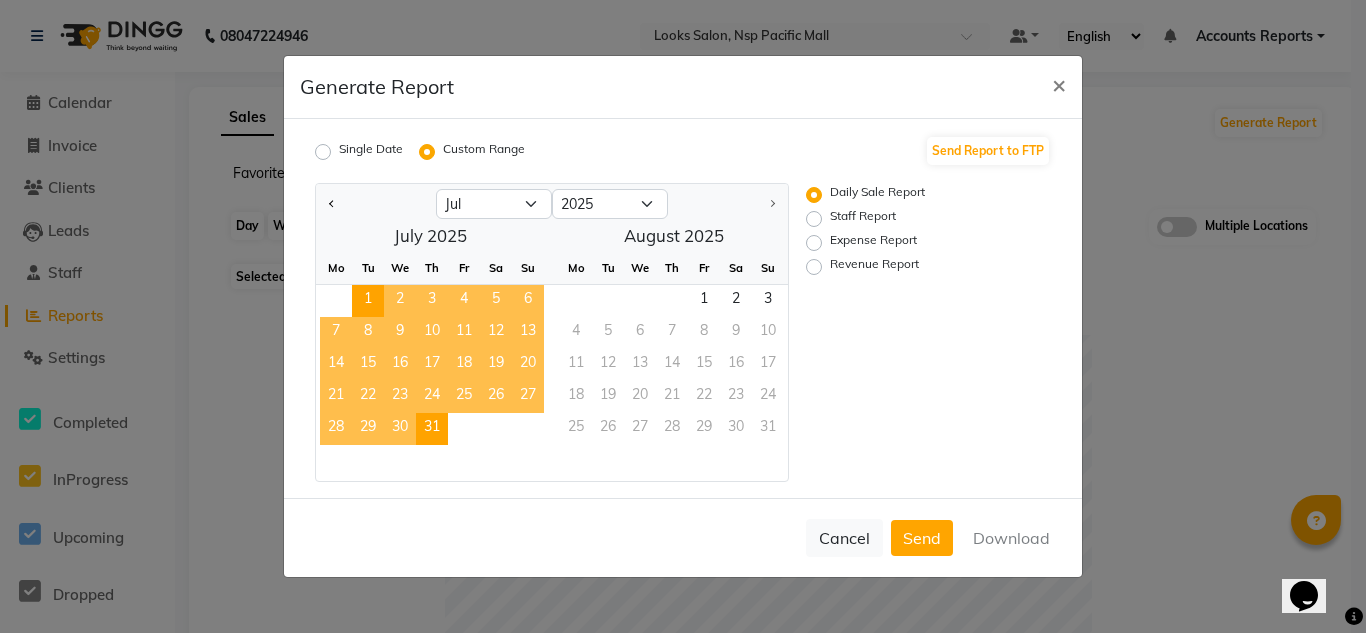 click on "31" 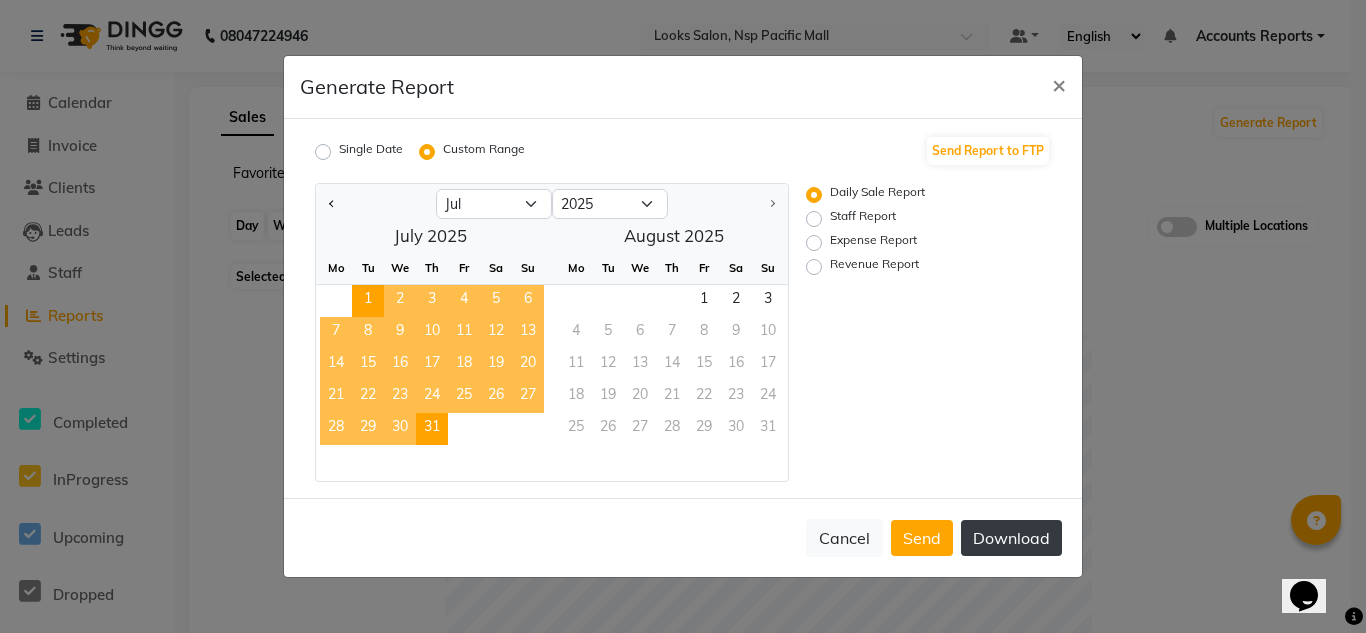 click on "Download" 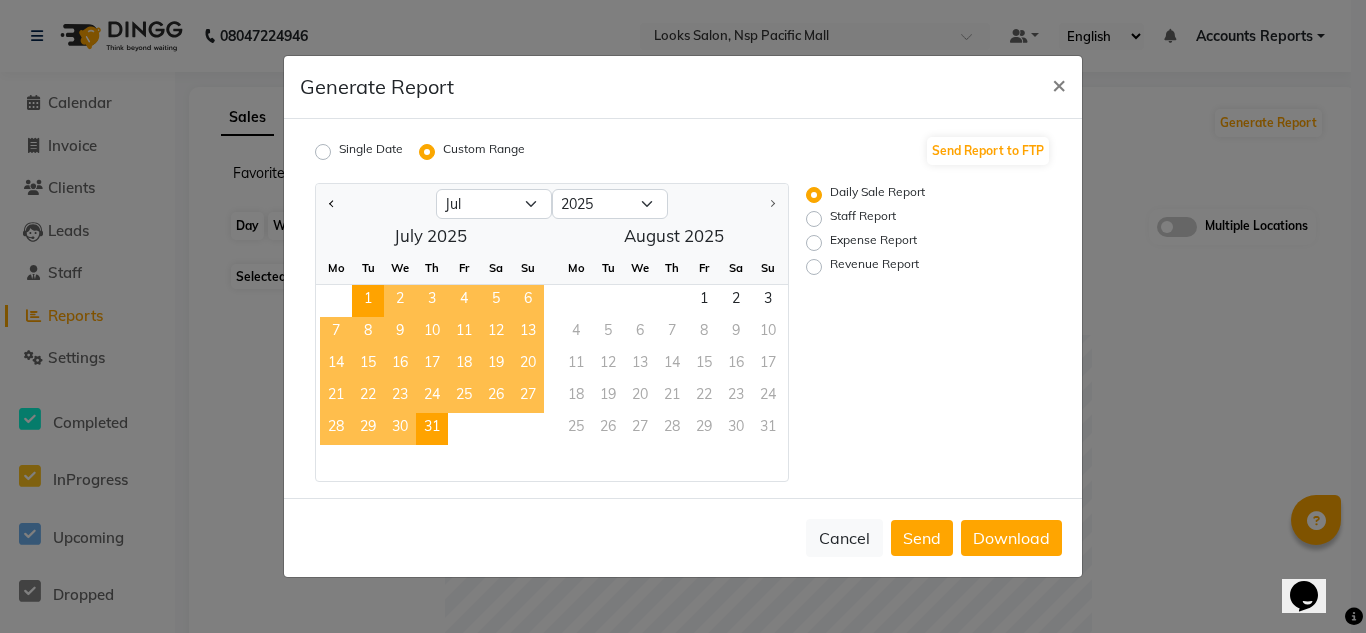 click on "Expense Report" 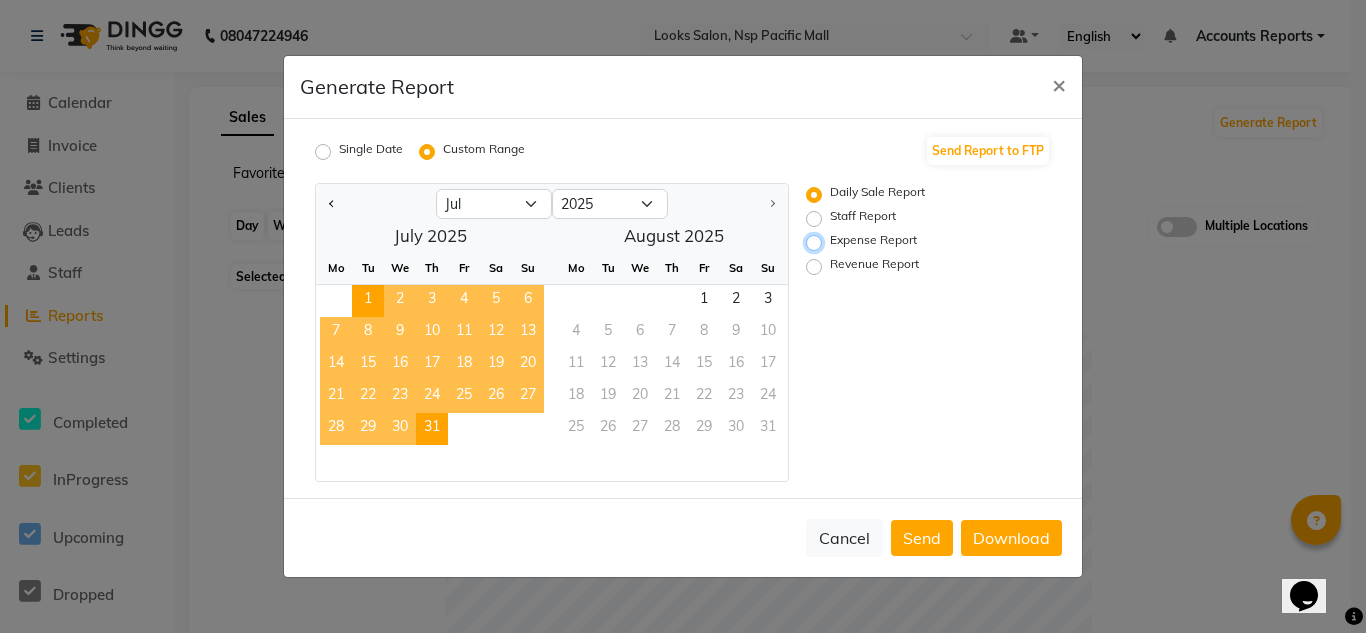 click on "Expense Report" at bounding box center [817, 243] 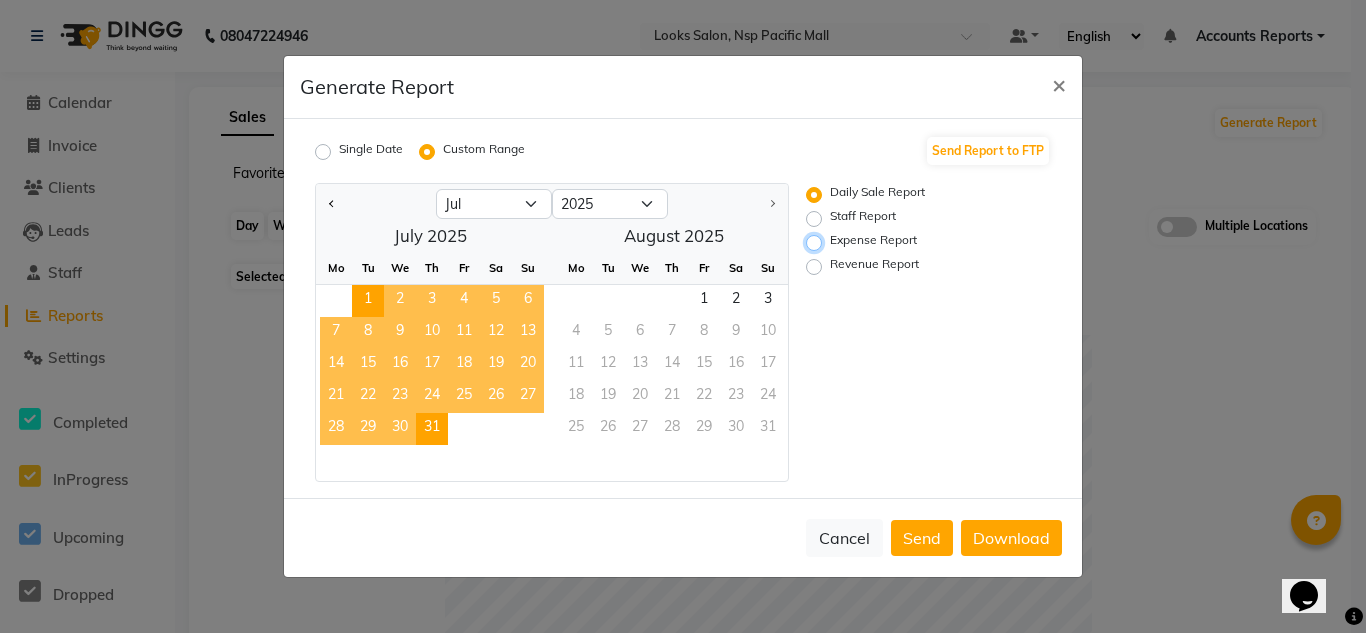 radio on "true" 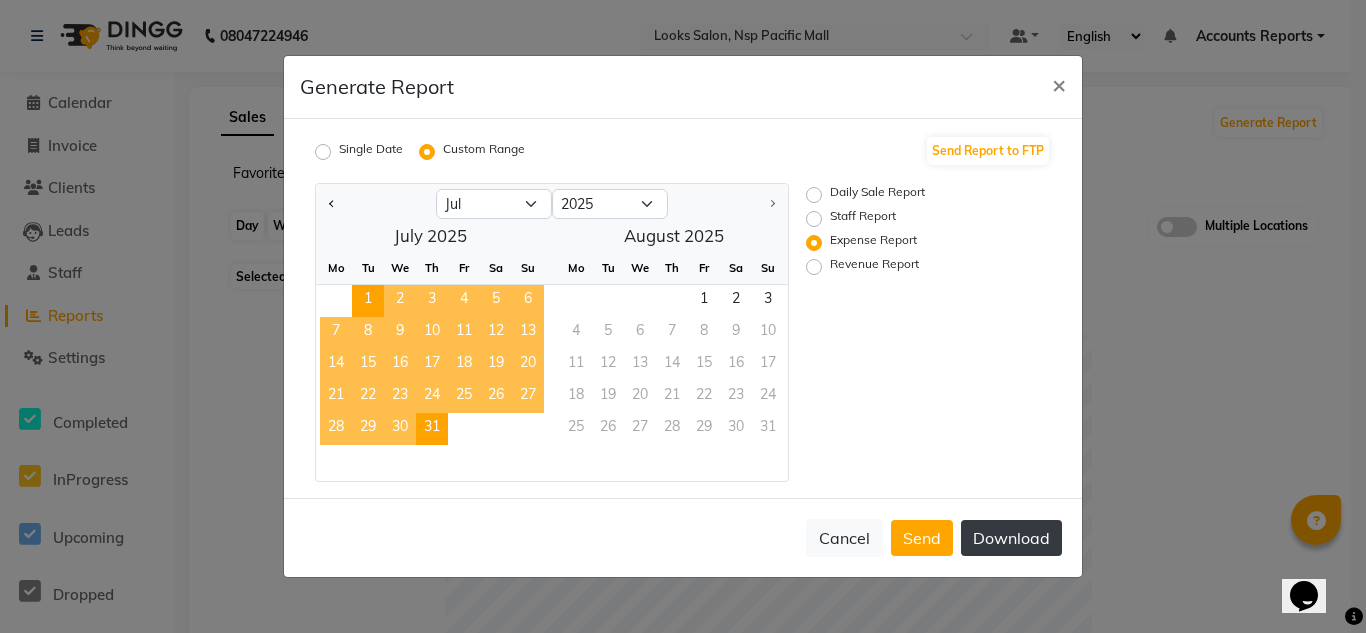 click on "Download" 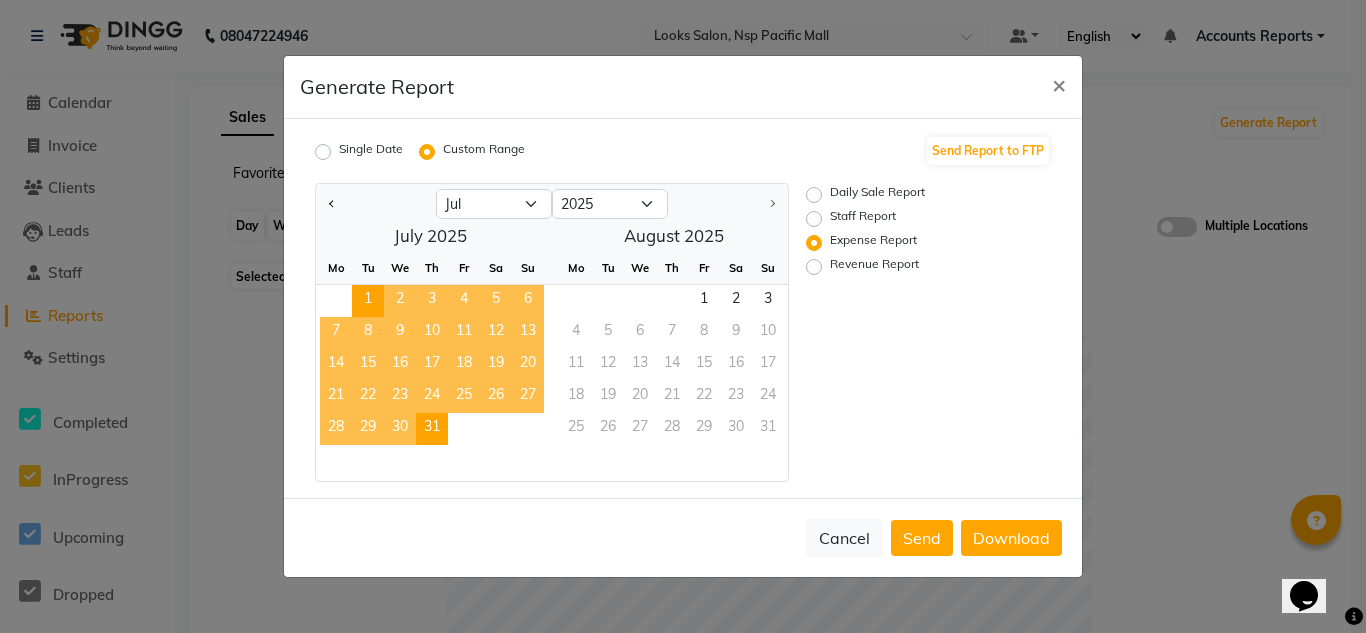 click on "Revenue Report" 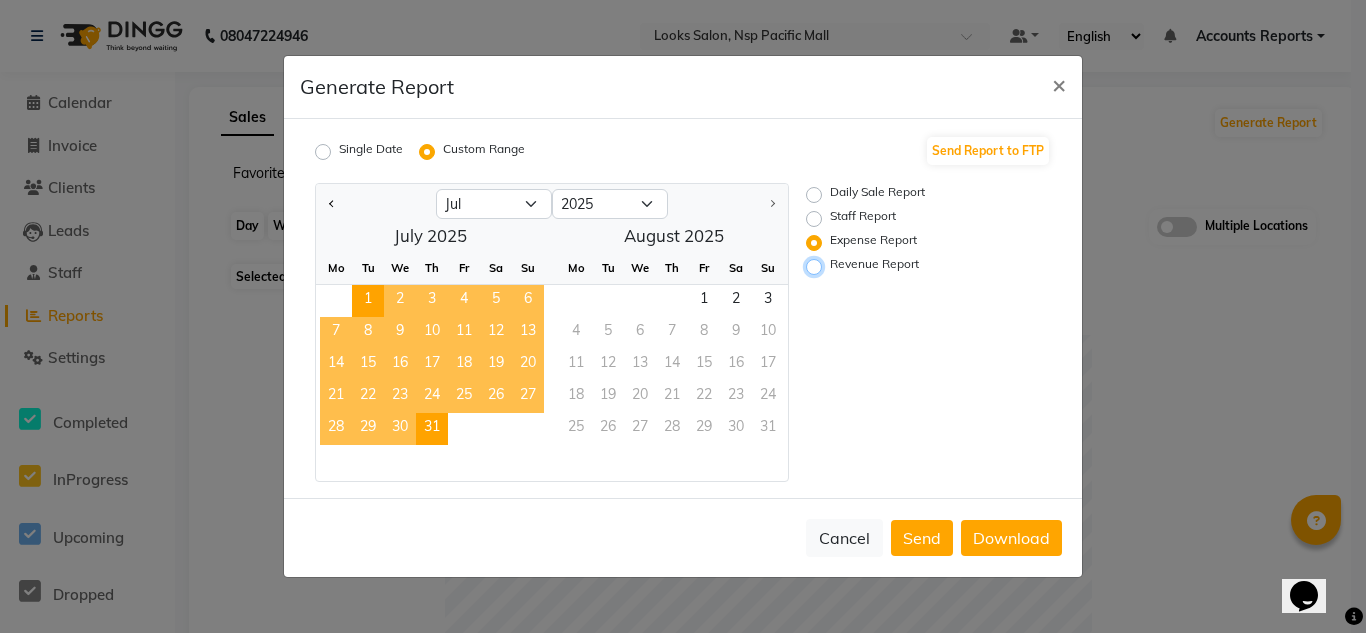 click on "Revenue Report" at bounding box center (817, 267) 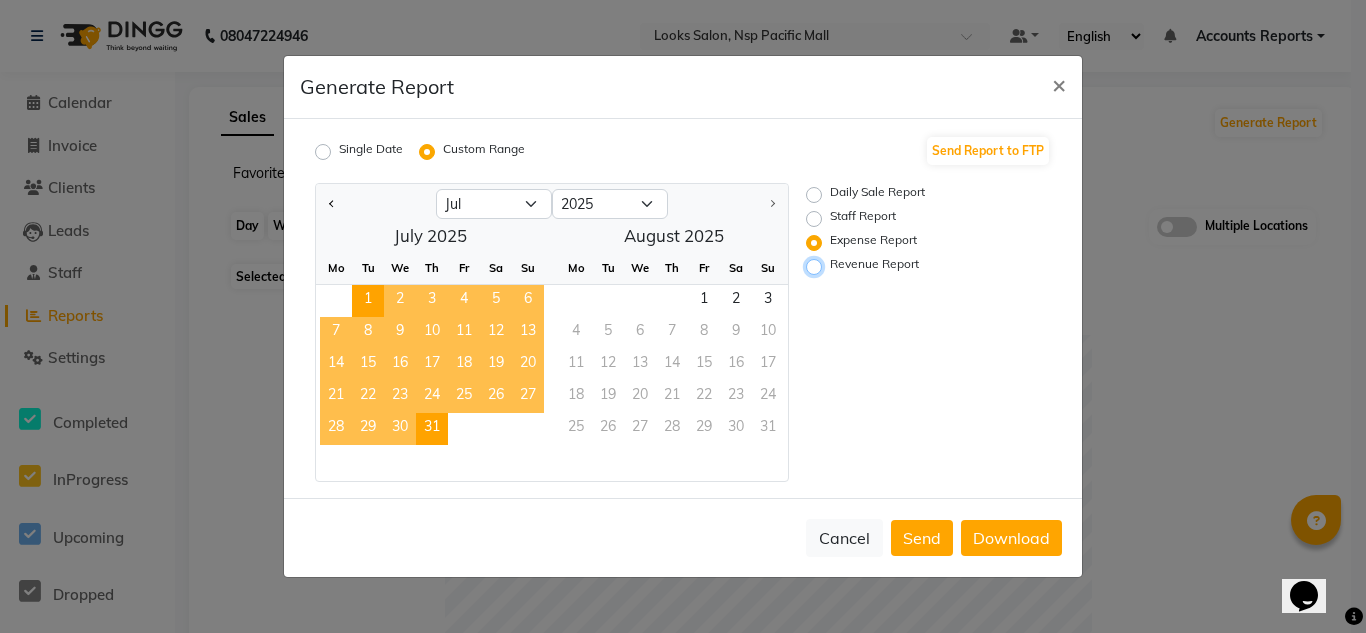 radio on "true" 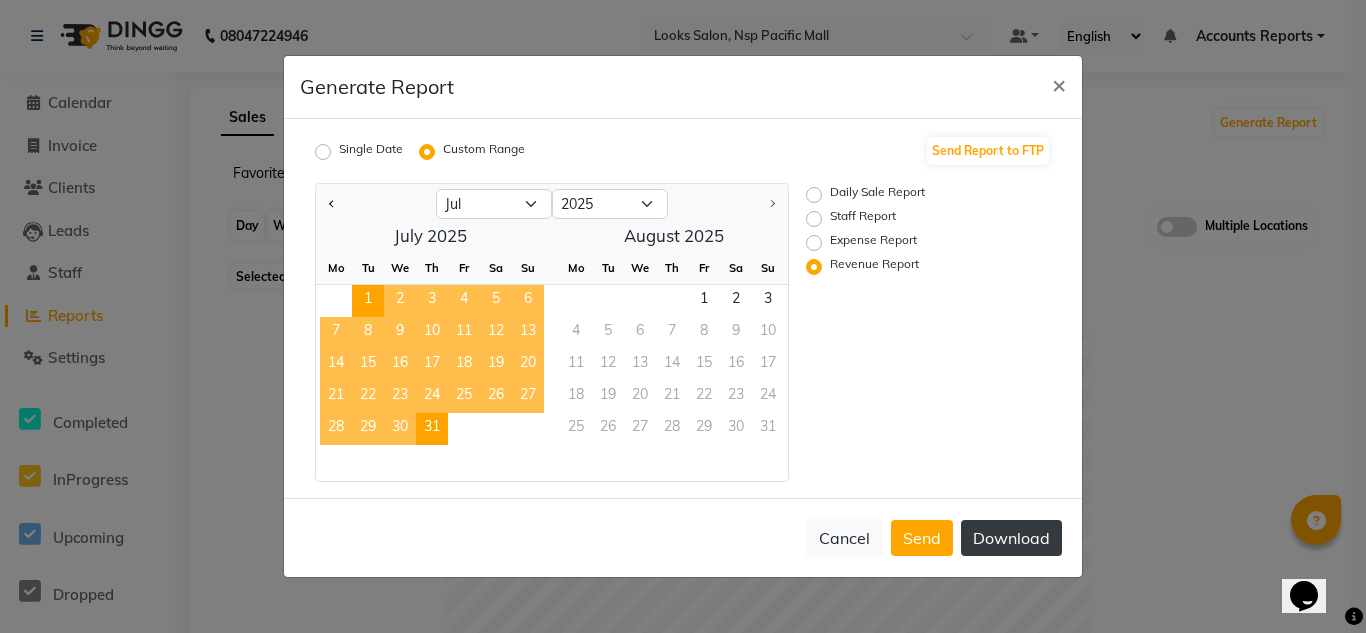 click on "Download" 